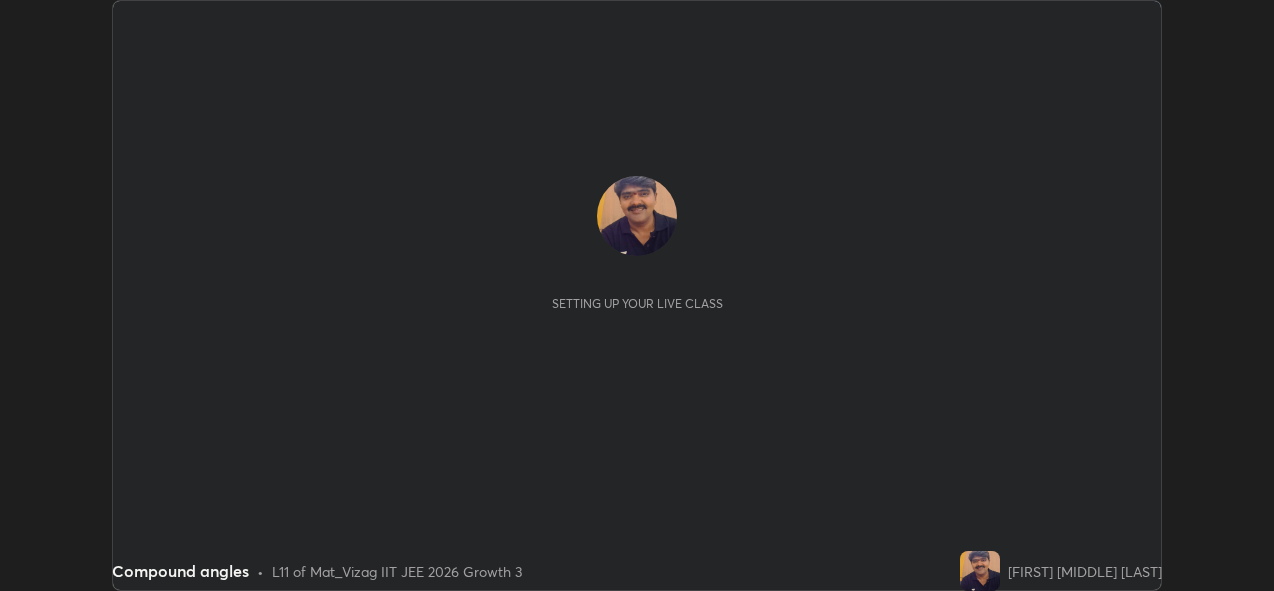 scroll, scrollTop: 0, scrollLeft: 0, axis: both 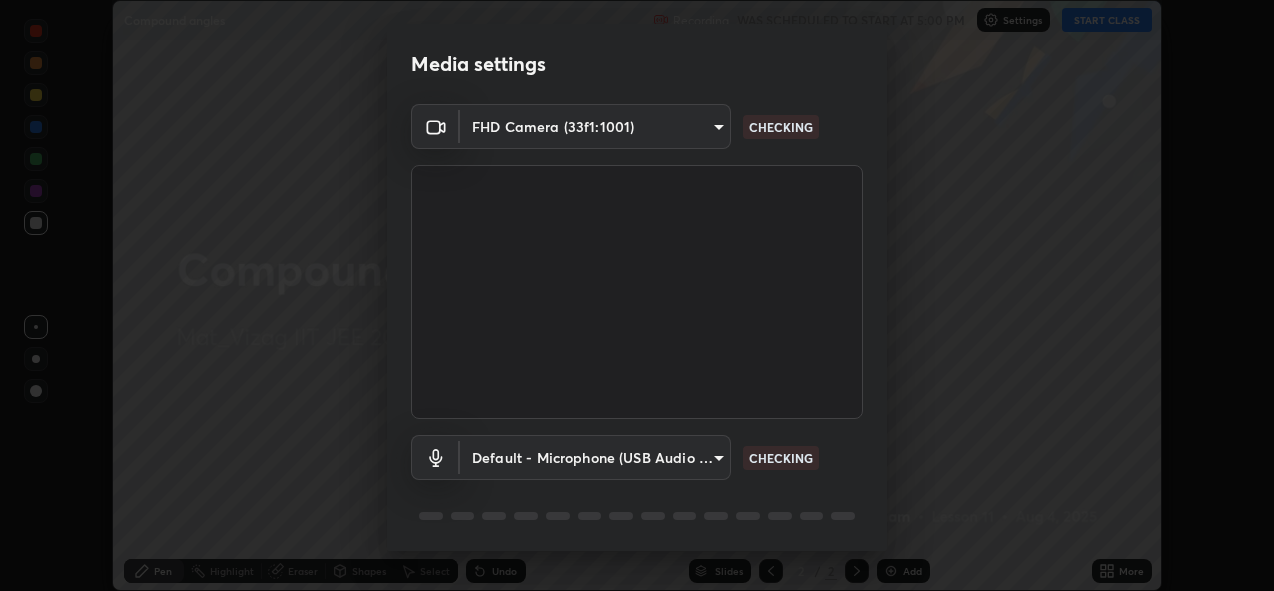 type on "a160d1f8b9ea6b96284e5021699d908bde422b674241d301862b99b2bba0666c" 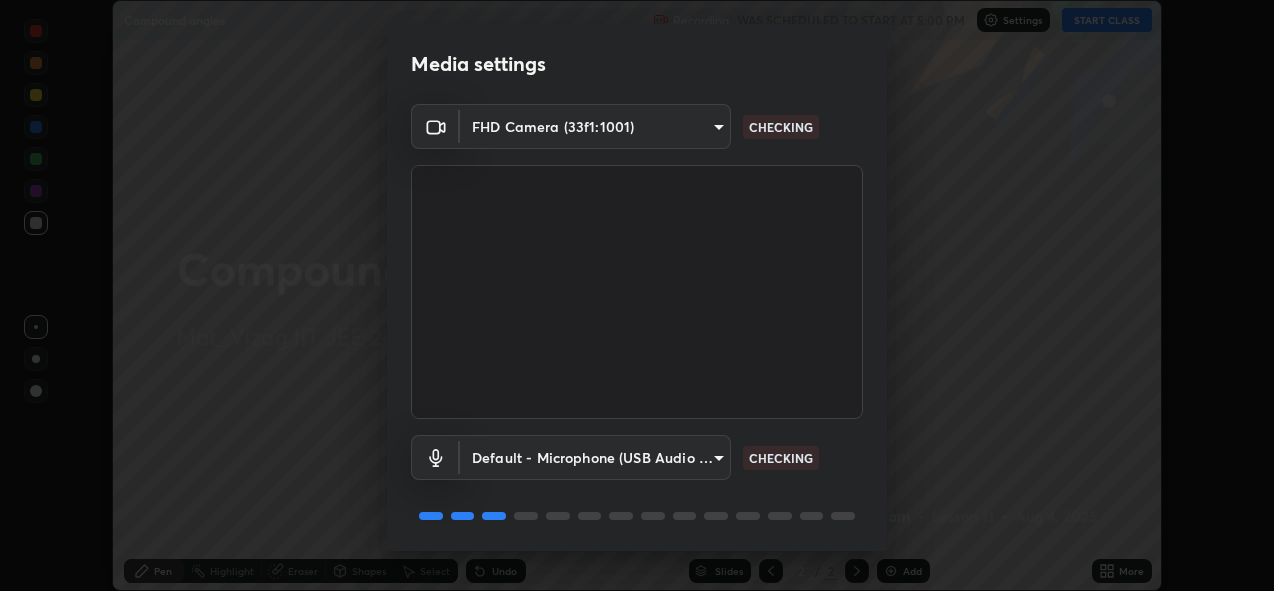scroll, scrollTop: 65, scrollLeft: 0, axis: vertical 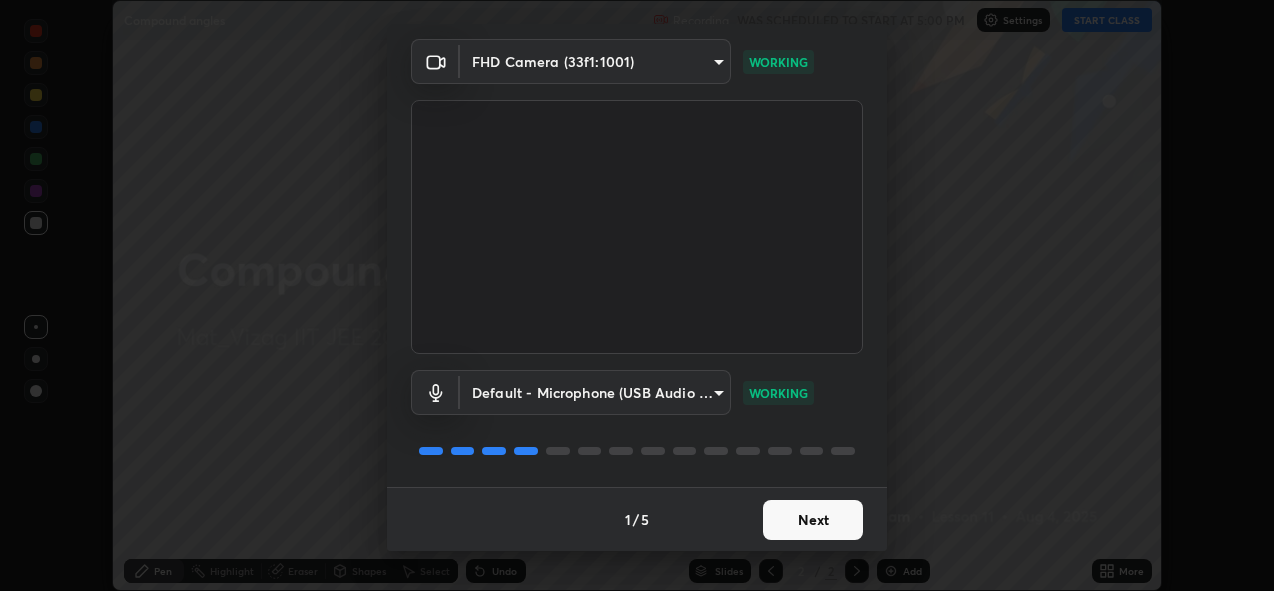 click on "Next" at bounding box center (813, 520) 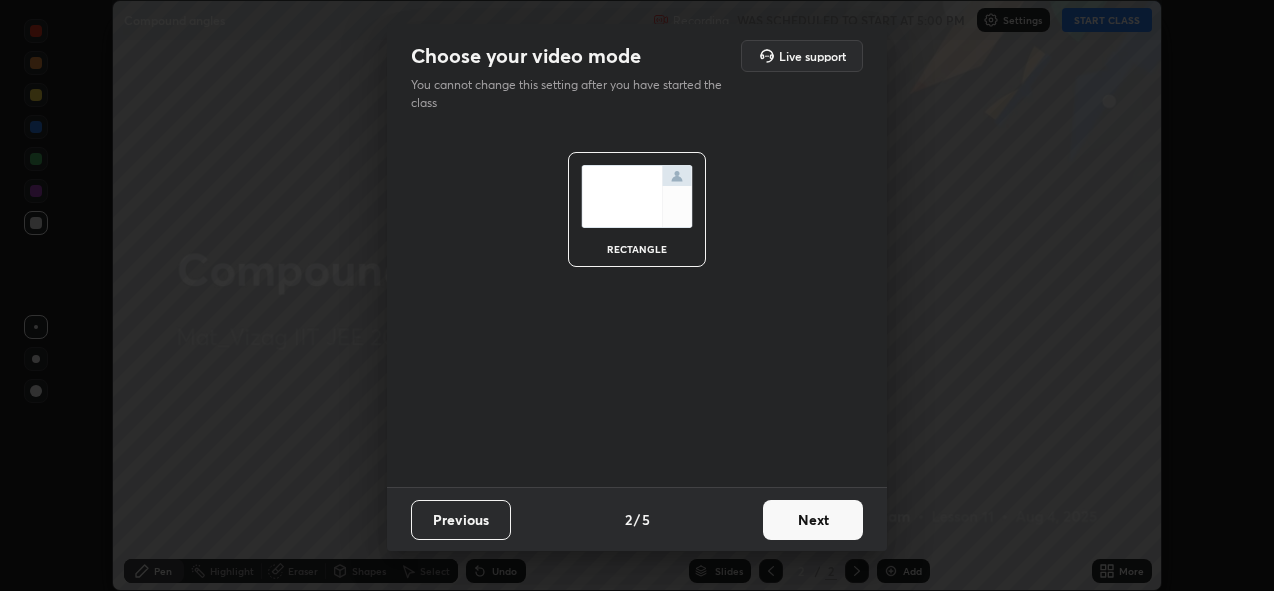 scroll, scrollTop: 0, scrollLeft: 0, axis: both 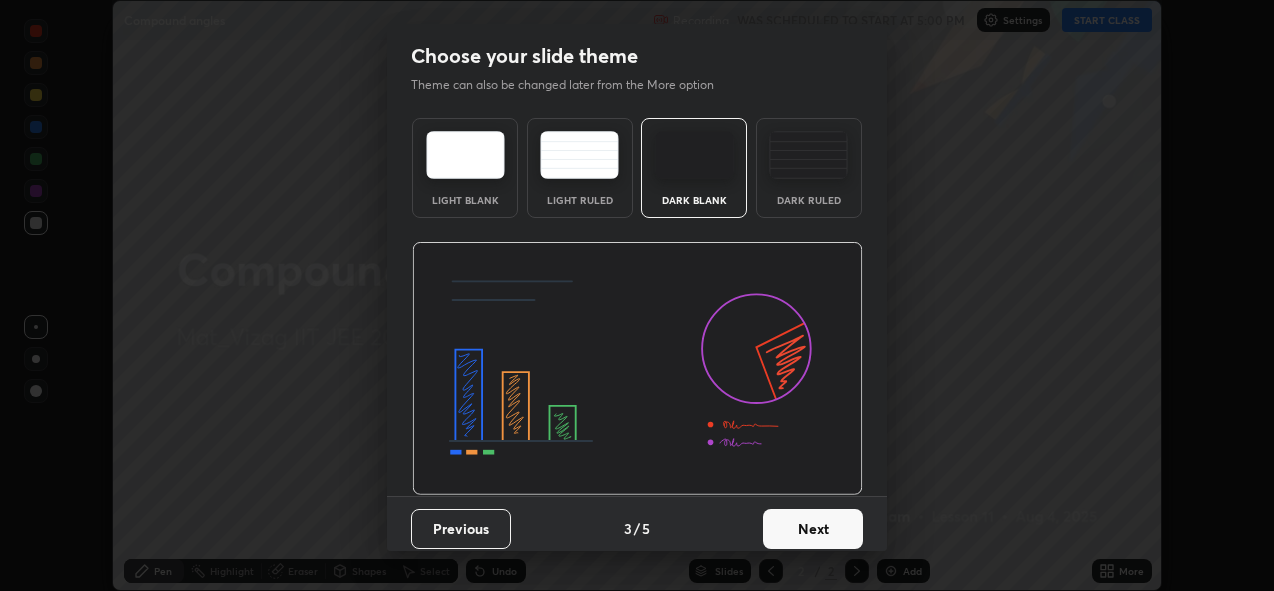 click on "Next" at bounding box center (813, 529) 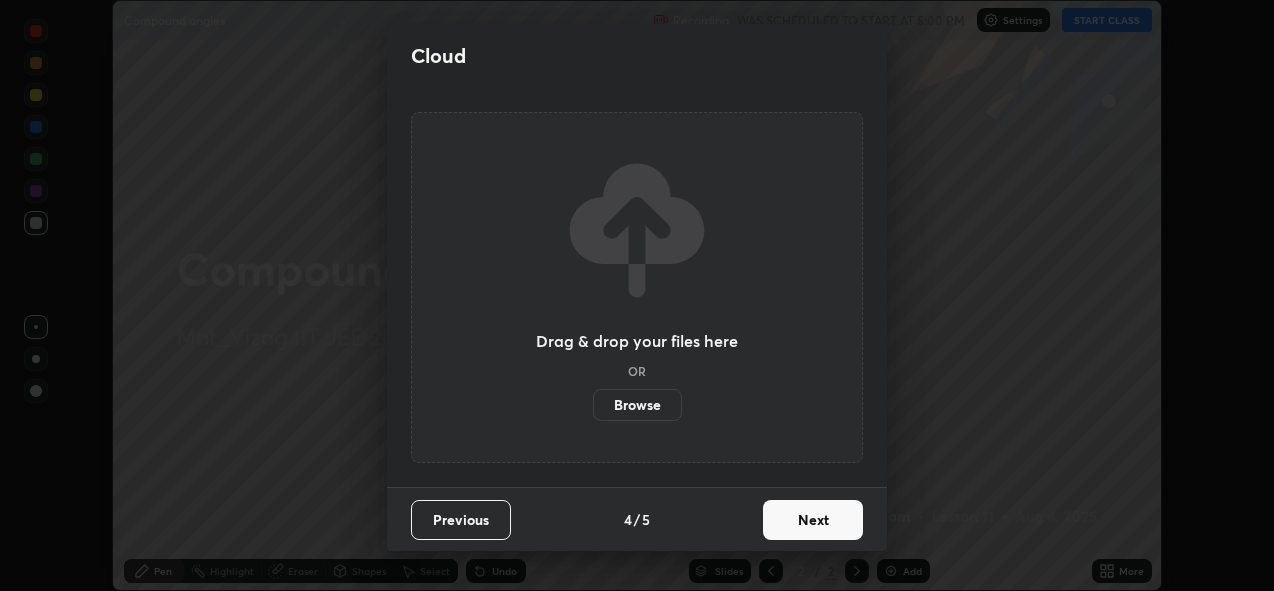 click on "Next" at bounding box center (813, 520) 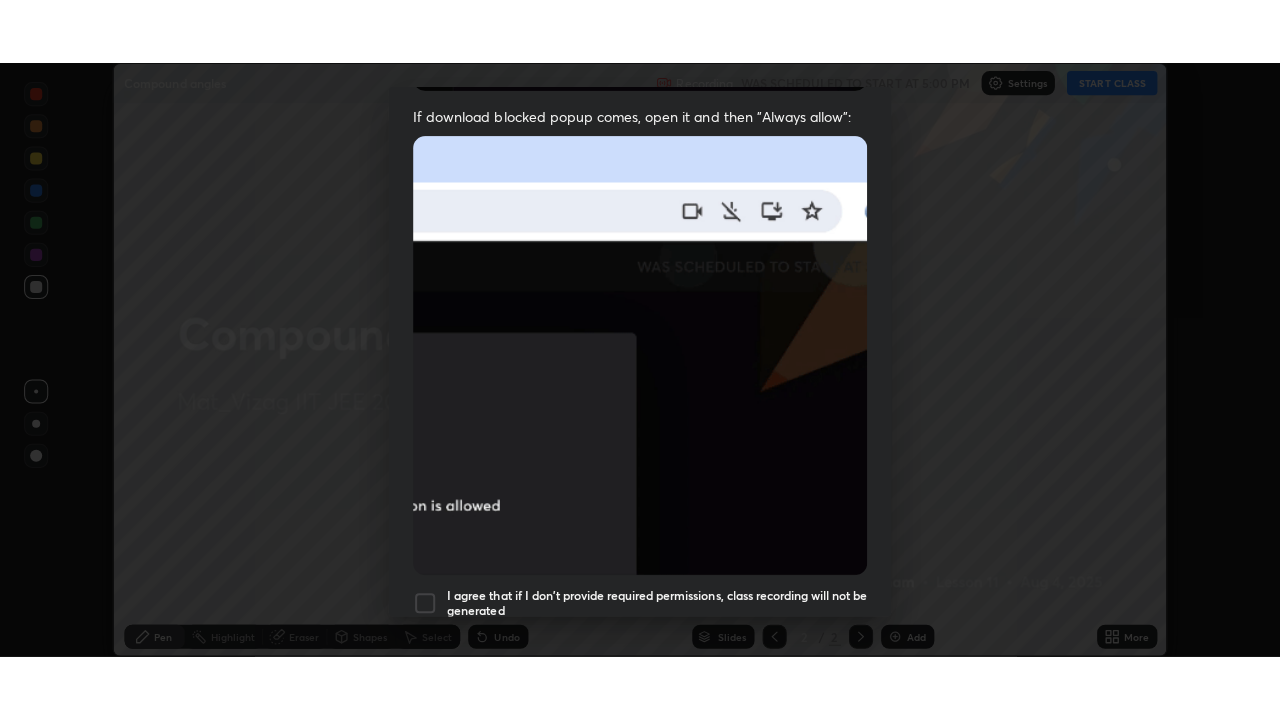 scroll, scrollTop: 473, scrollLeft: 0, axis: vertical 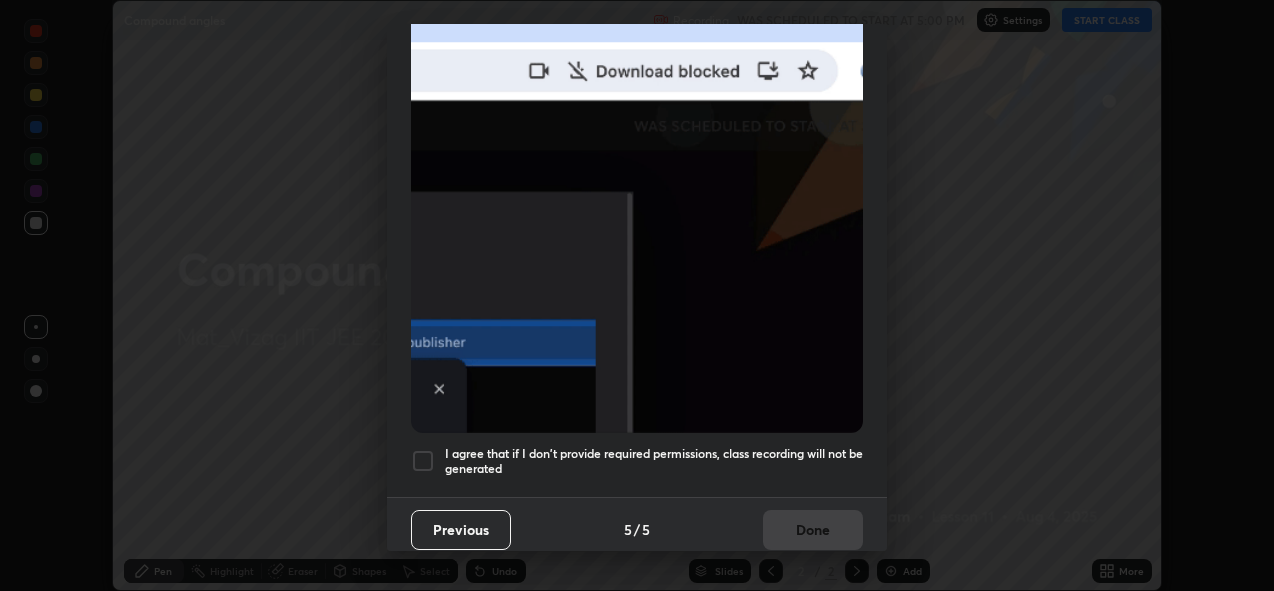 click at bounding box center (423, 461) 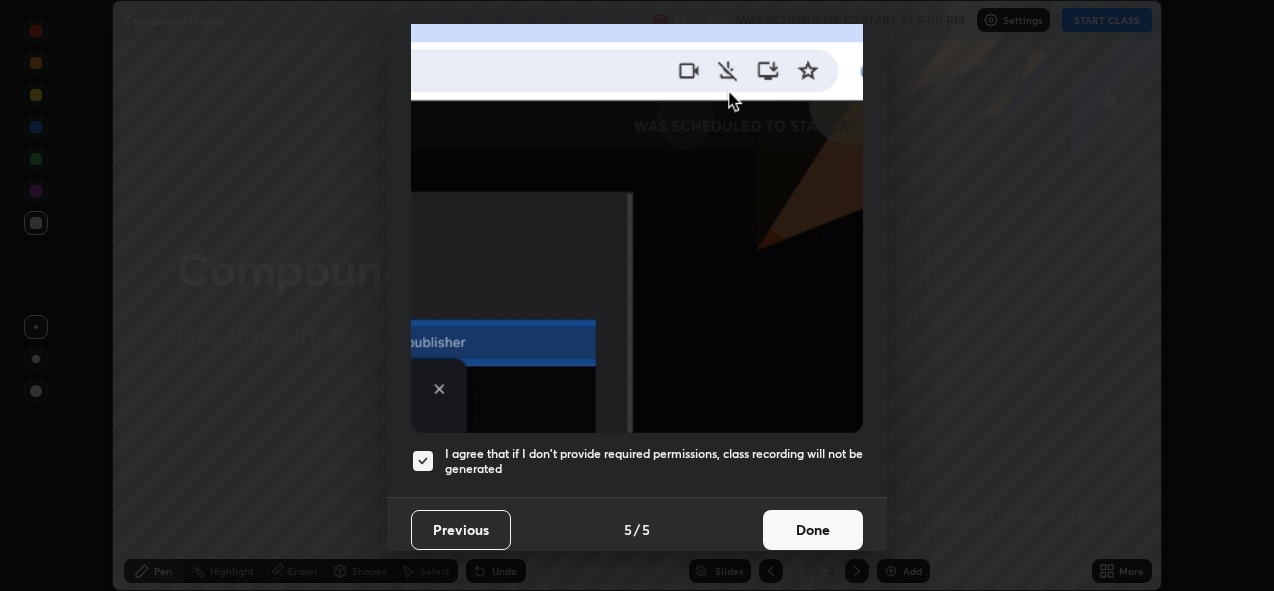 click on "Done" at bounding box center [813, 530] 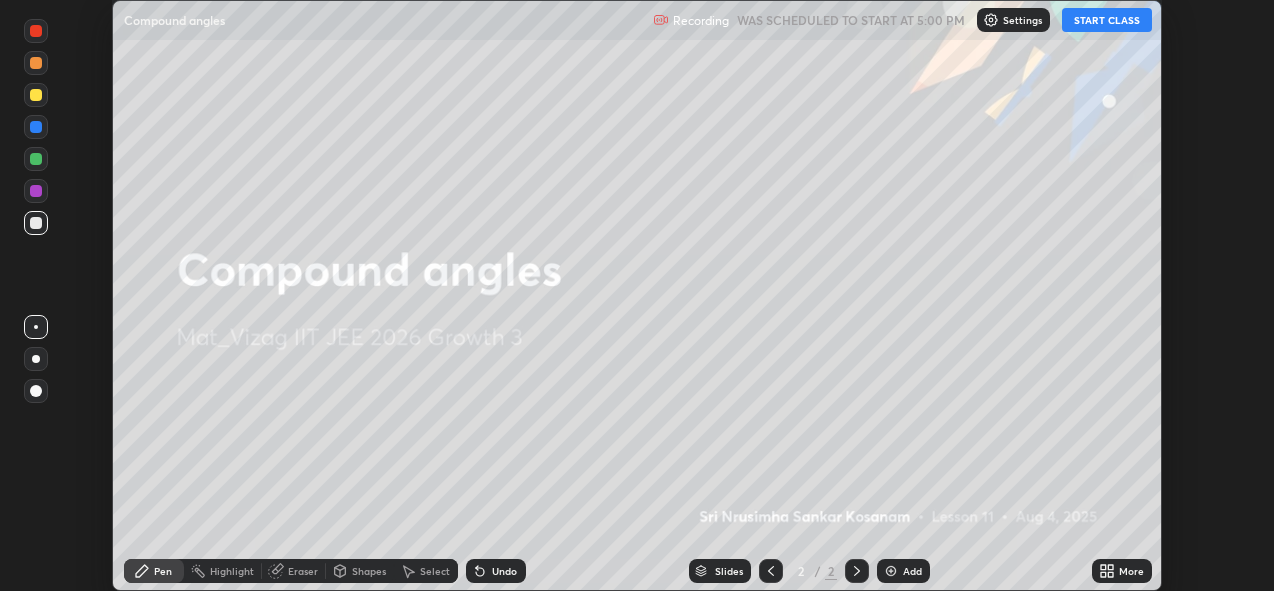 click 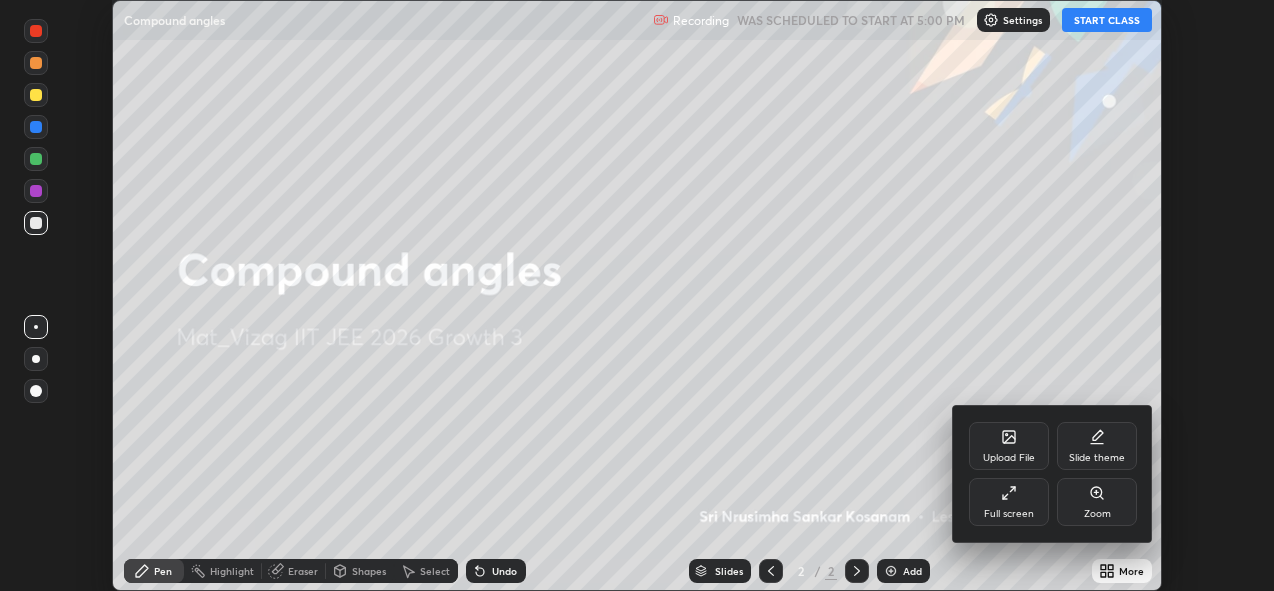 click on "Full screen" at bounding box center (1009, 502) 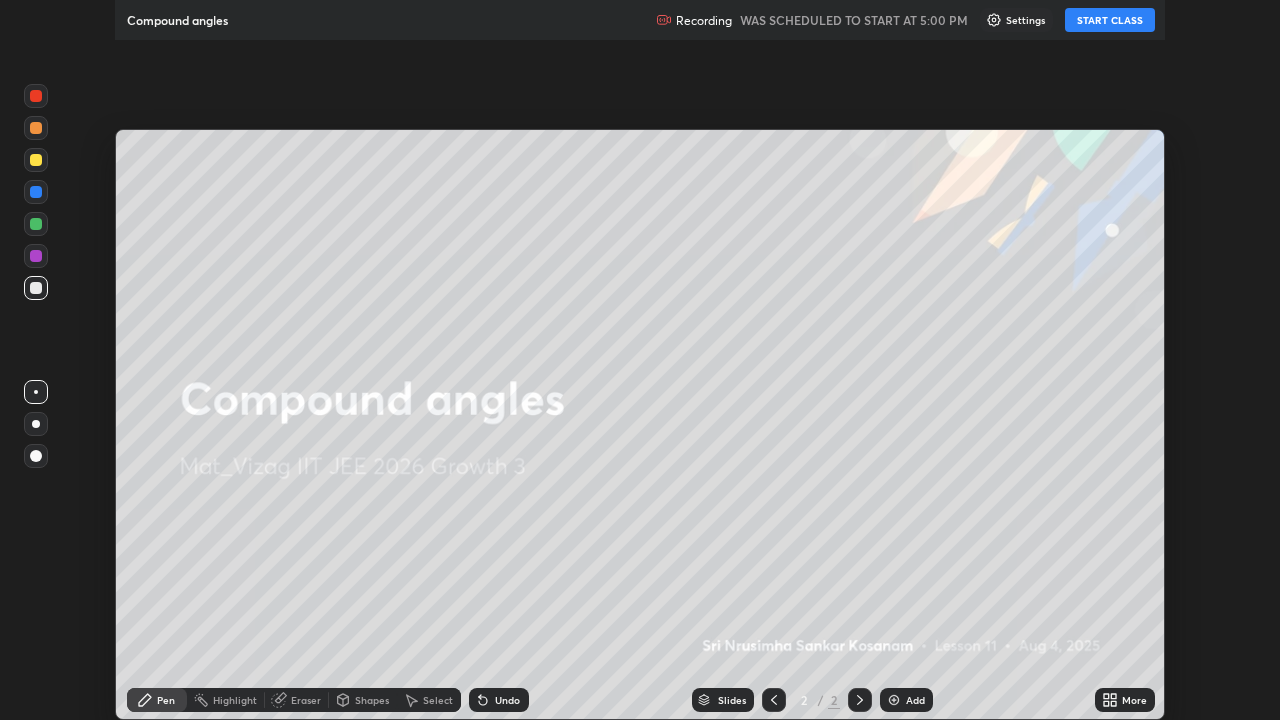 scroll, scrollTop: 99280, scrollLeft: 98720, axis: both 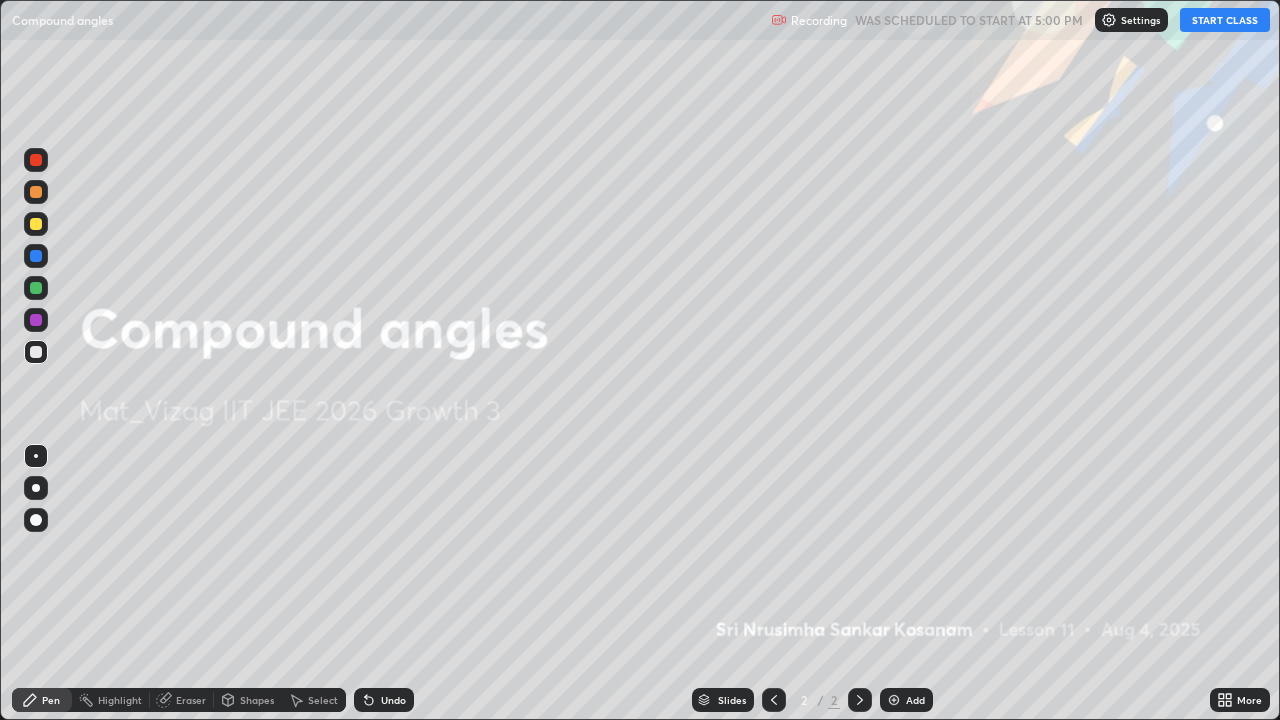 click on "START CLASS" at bounding box center [1225, 20] 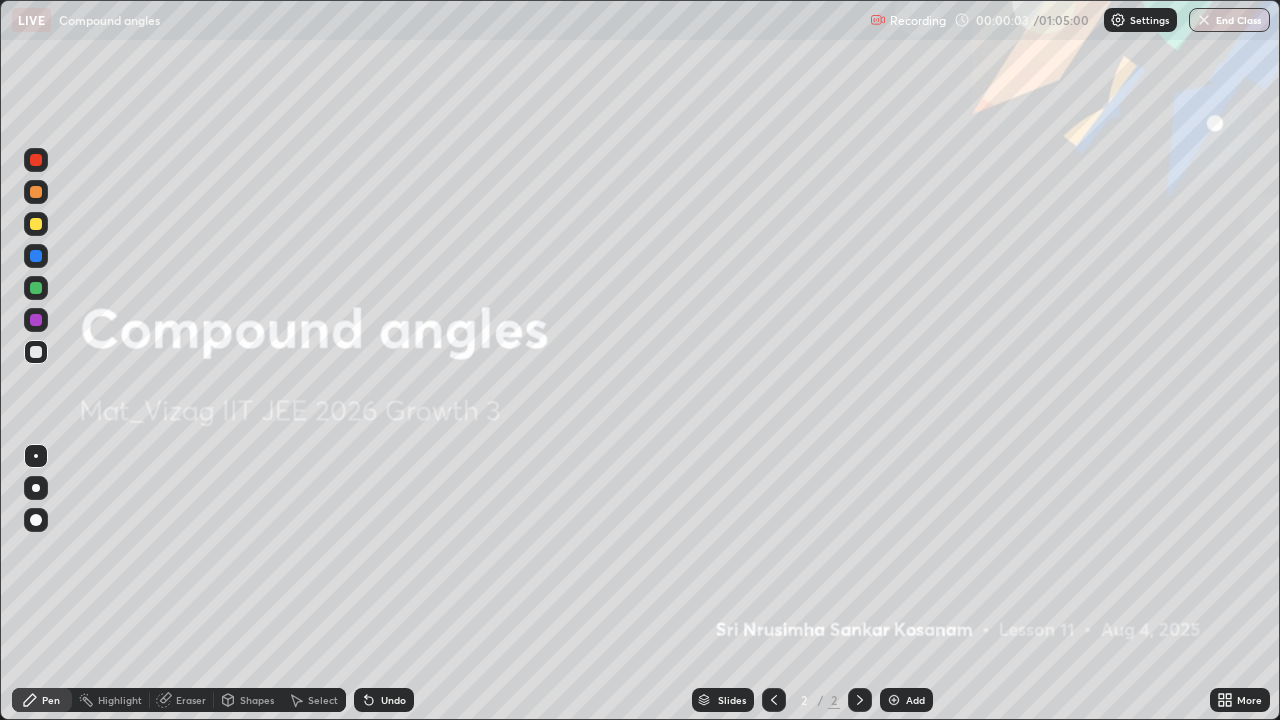 click on "Add" at bounding box center [906, 700] 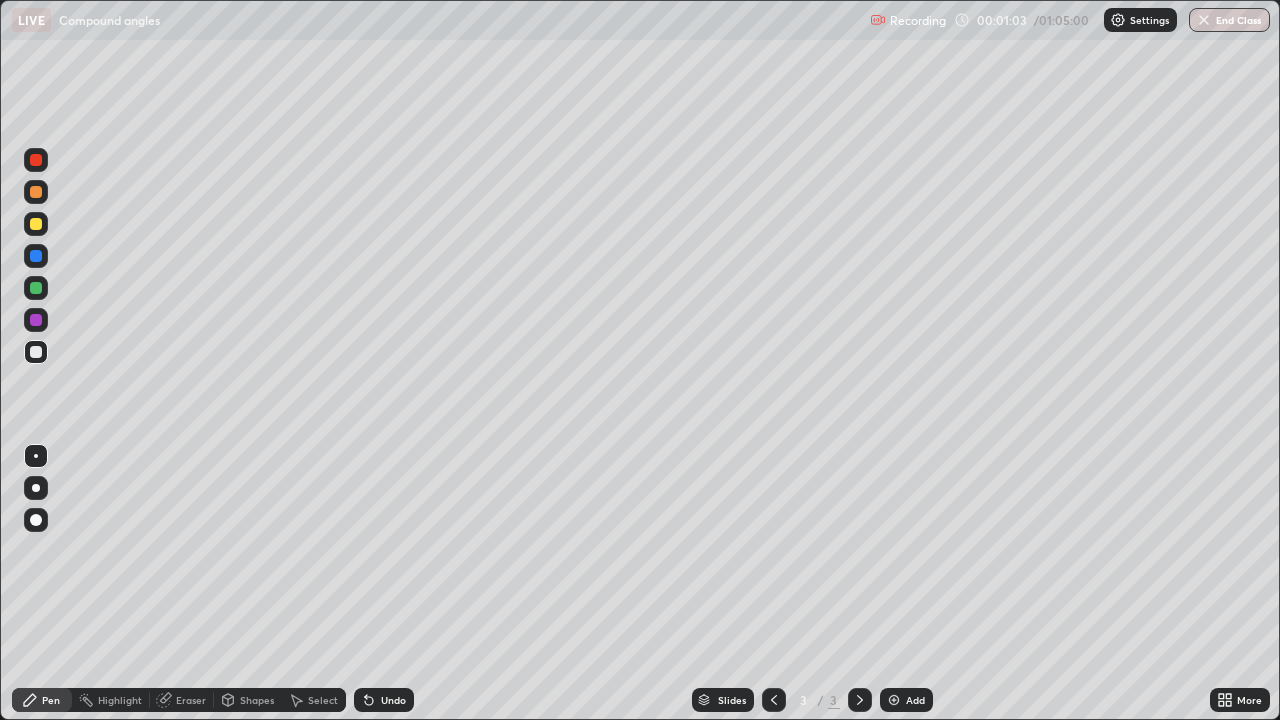 click on "Undo" at bounding box center [393, 700] 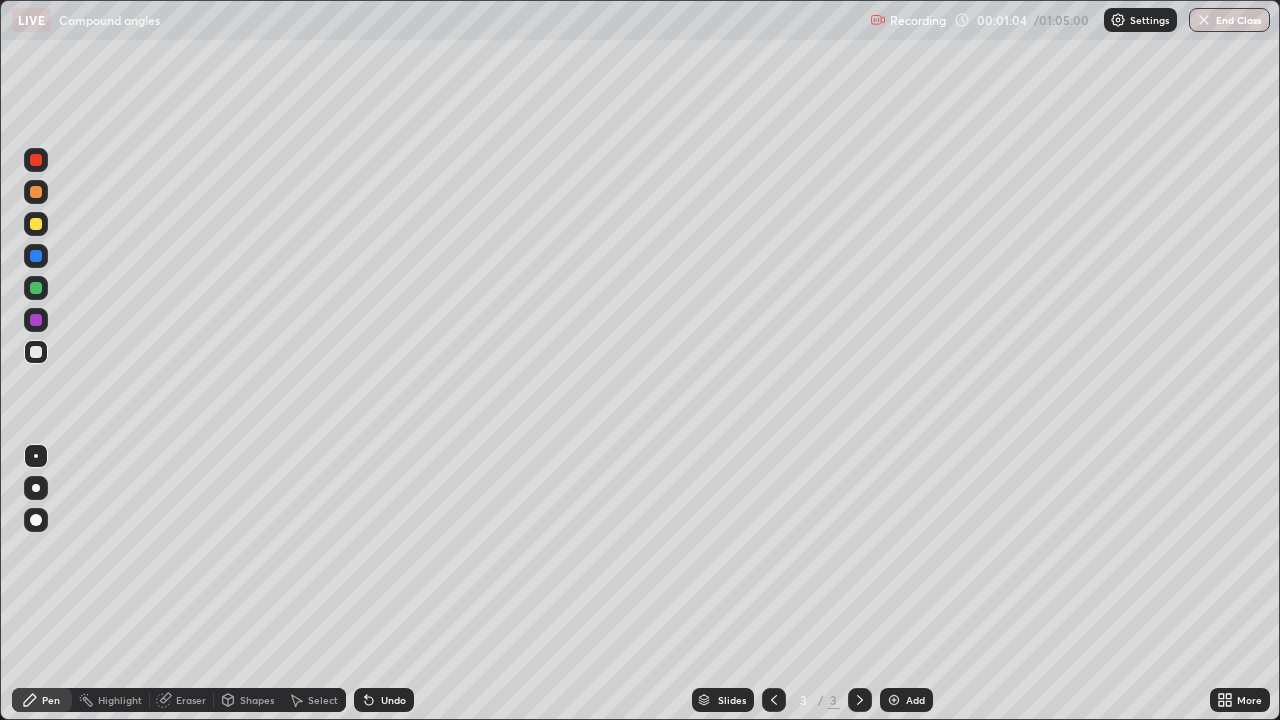click on "Undo" at bounding box center (393, 700) 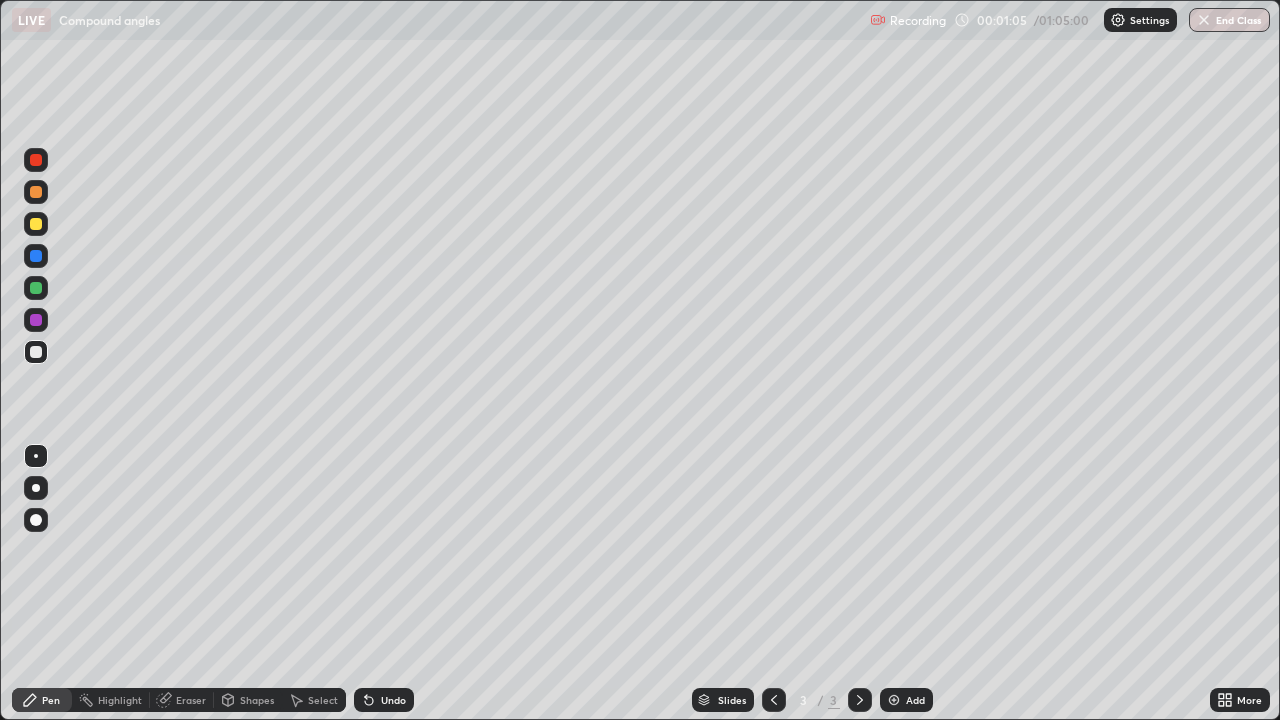 click on "Undo" at bounding box center [384, 700] 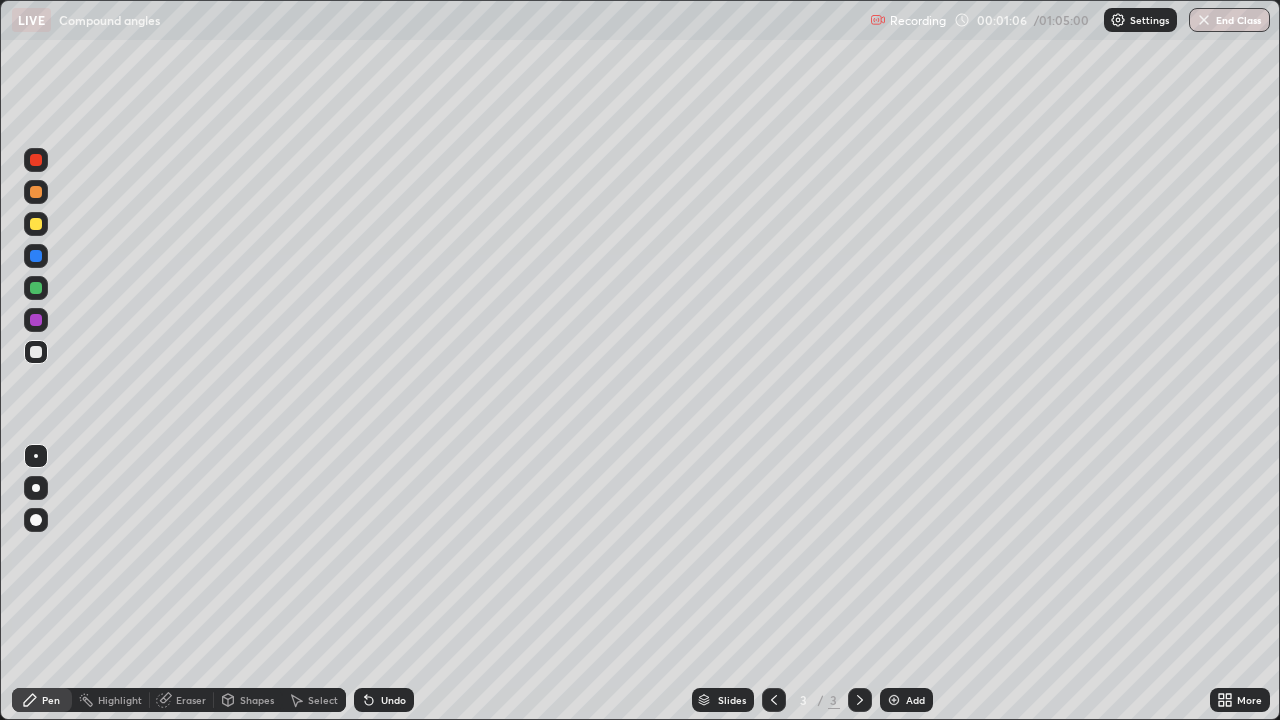 click on "Undo" at bounding box center [393, 700] 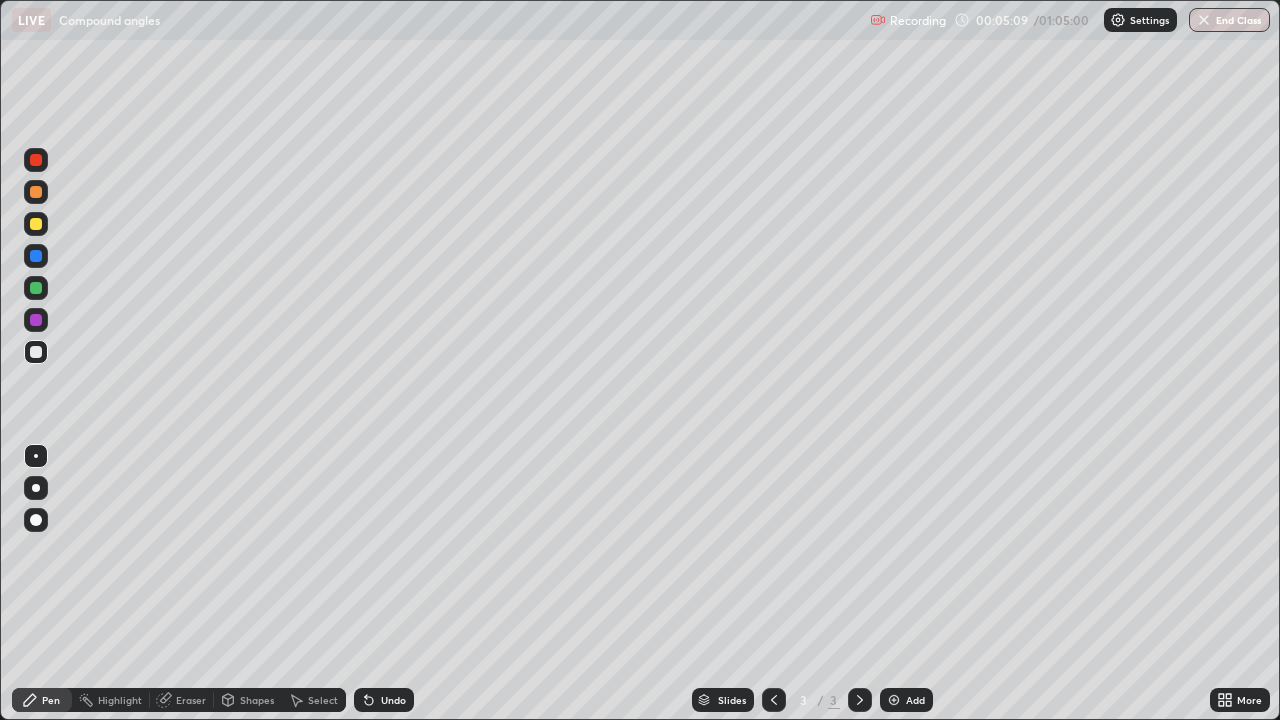click at bounding box center [894, 700] 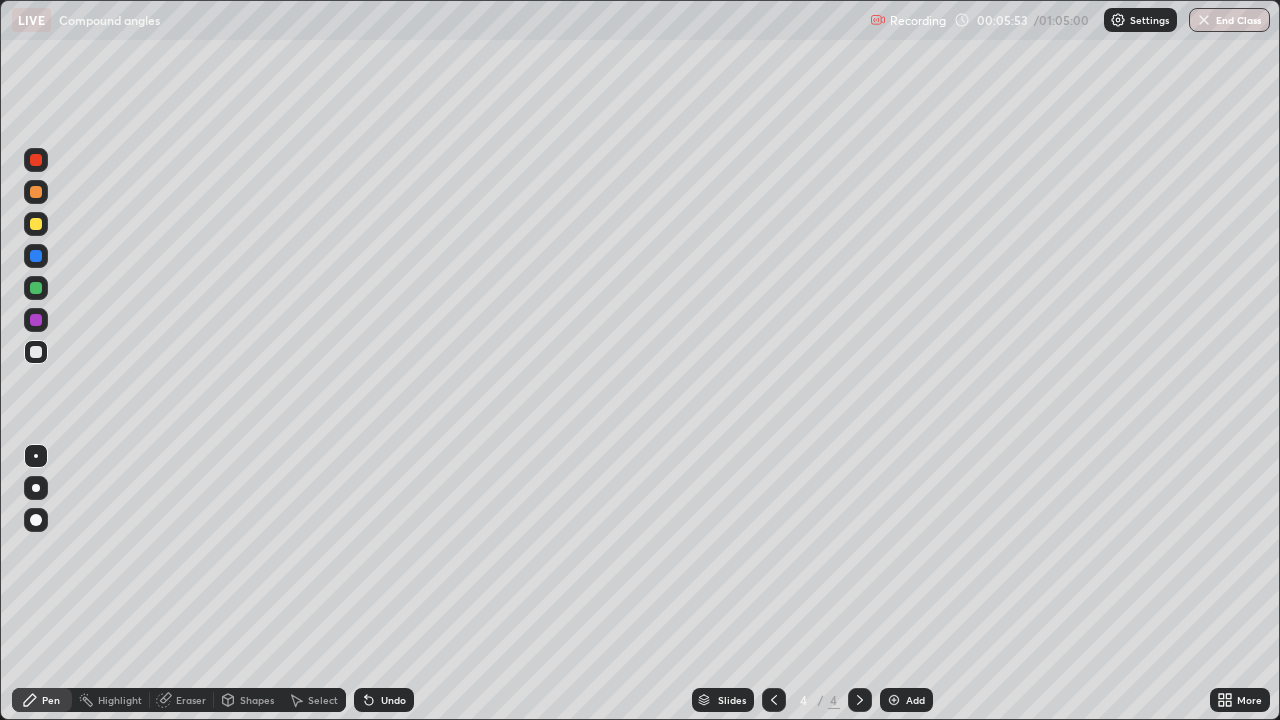 click on "Undo" at bounding box center (393, 700) 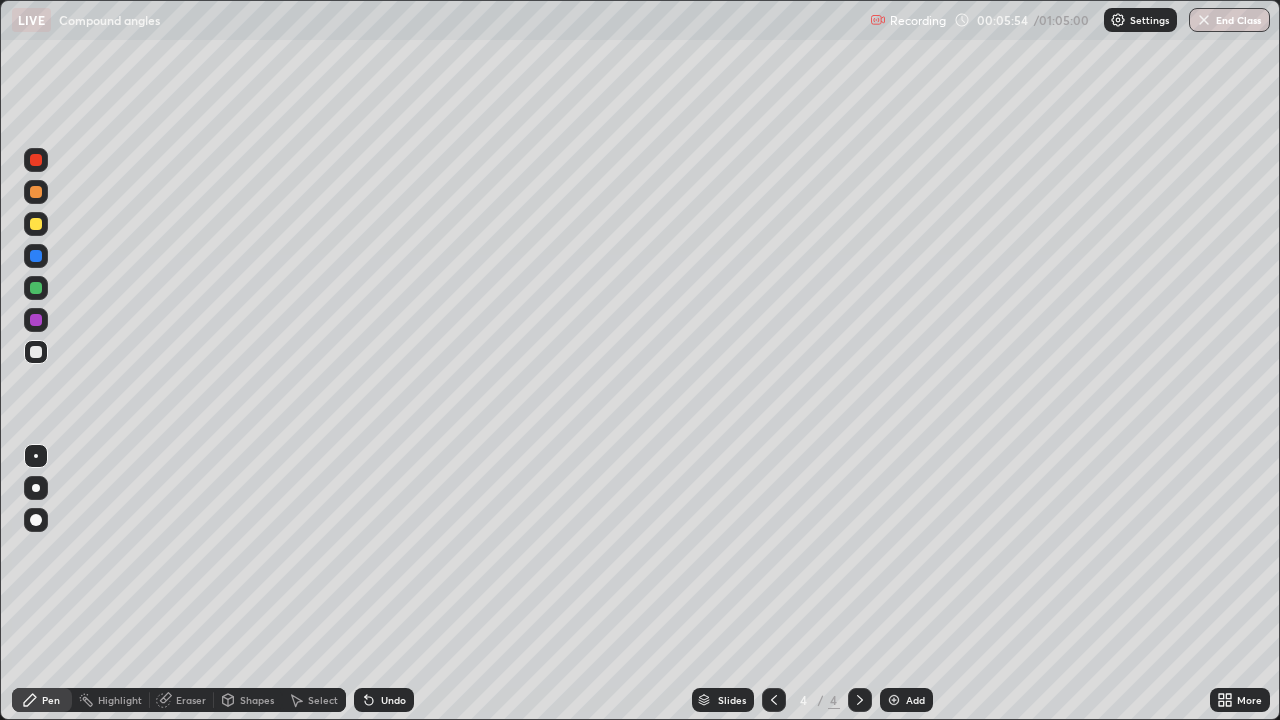 click on "Undo" at bounding box center (393, 700) 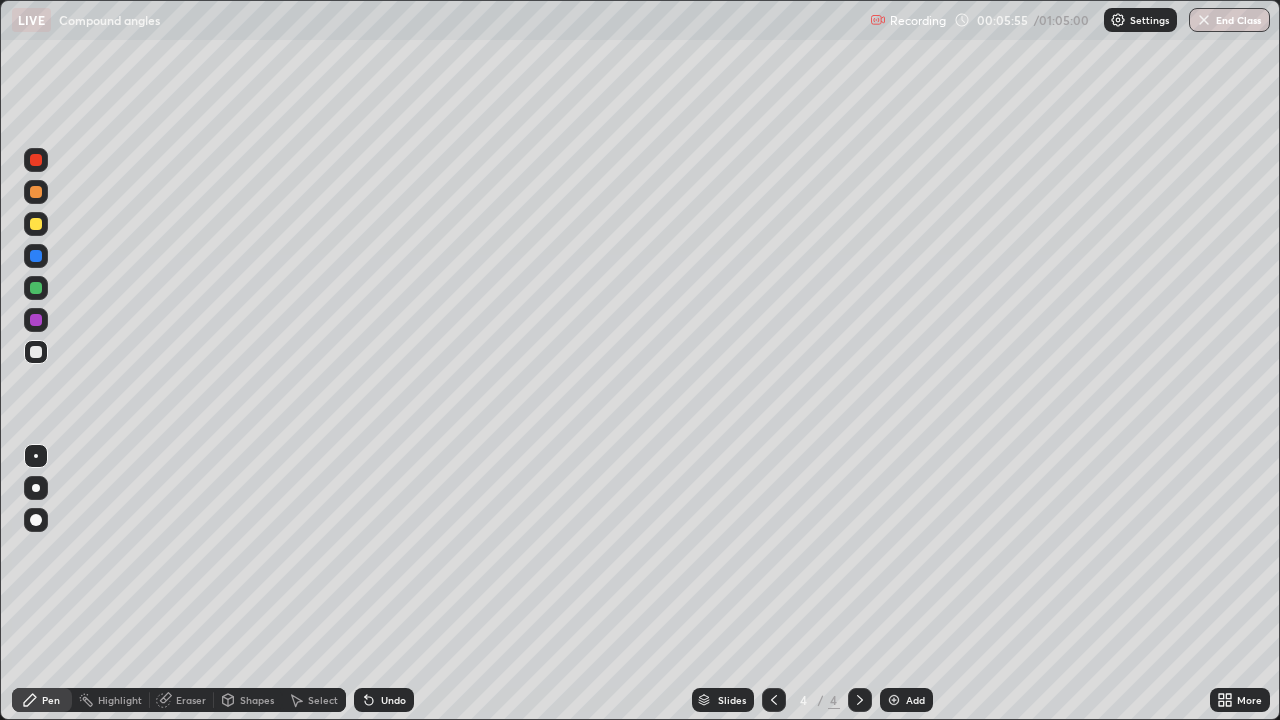 click on "Undo" at bounding box center (393, 700) 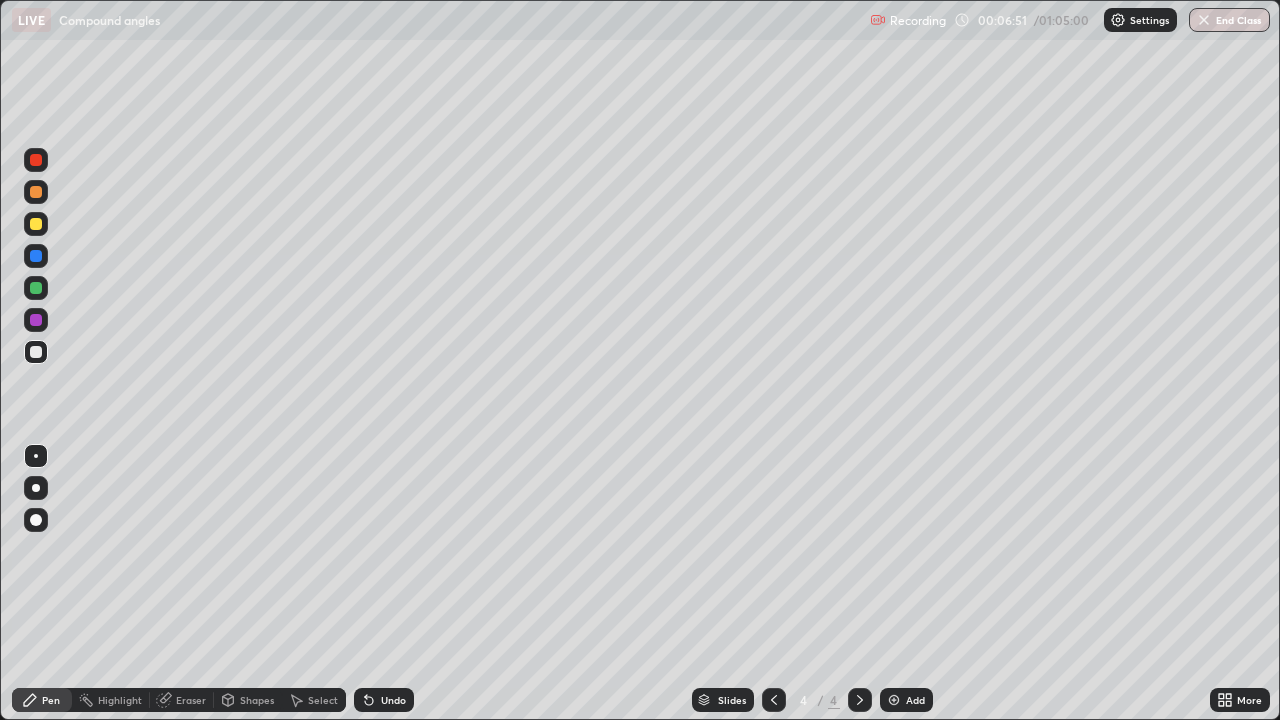 click on "Undo" at bounding box center [393, 700] 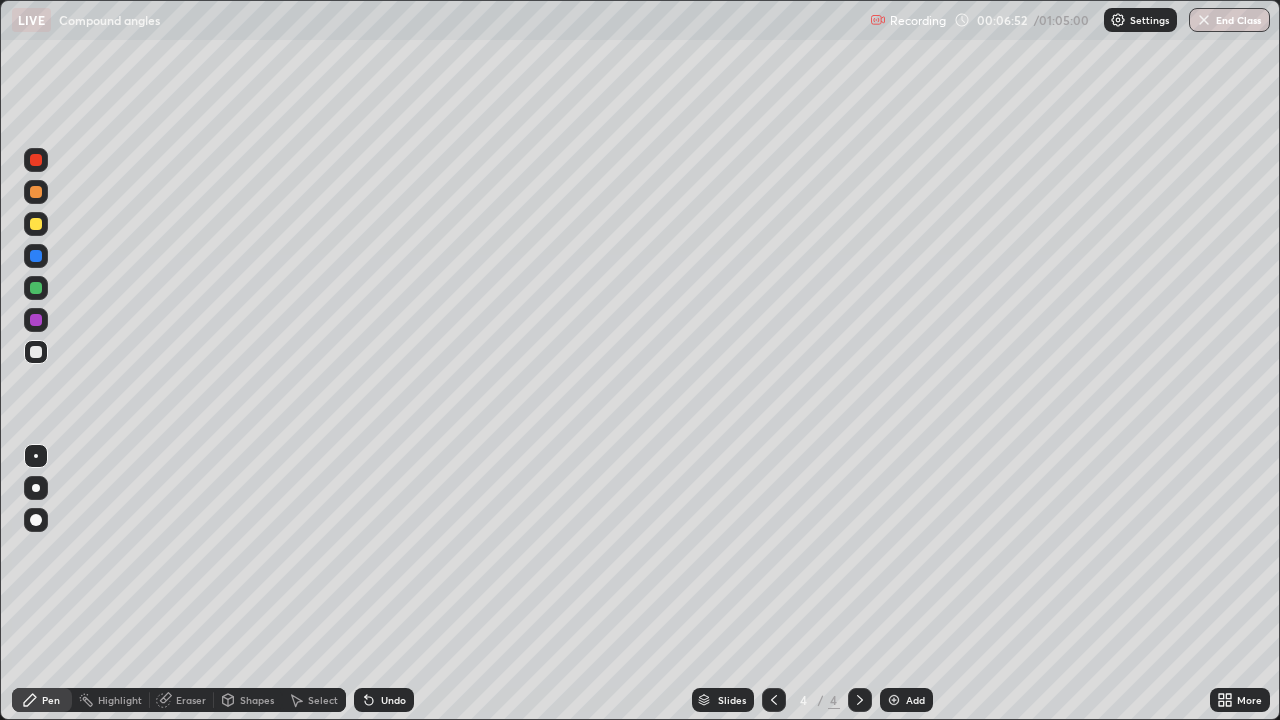 click on "Undo" at bounding box center (384, 700) 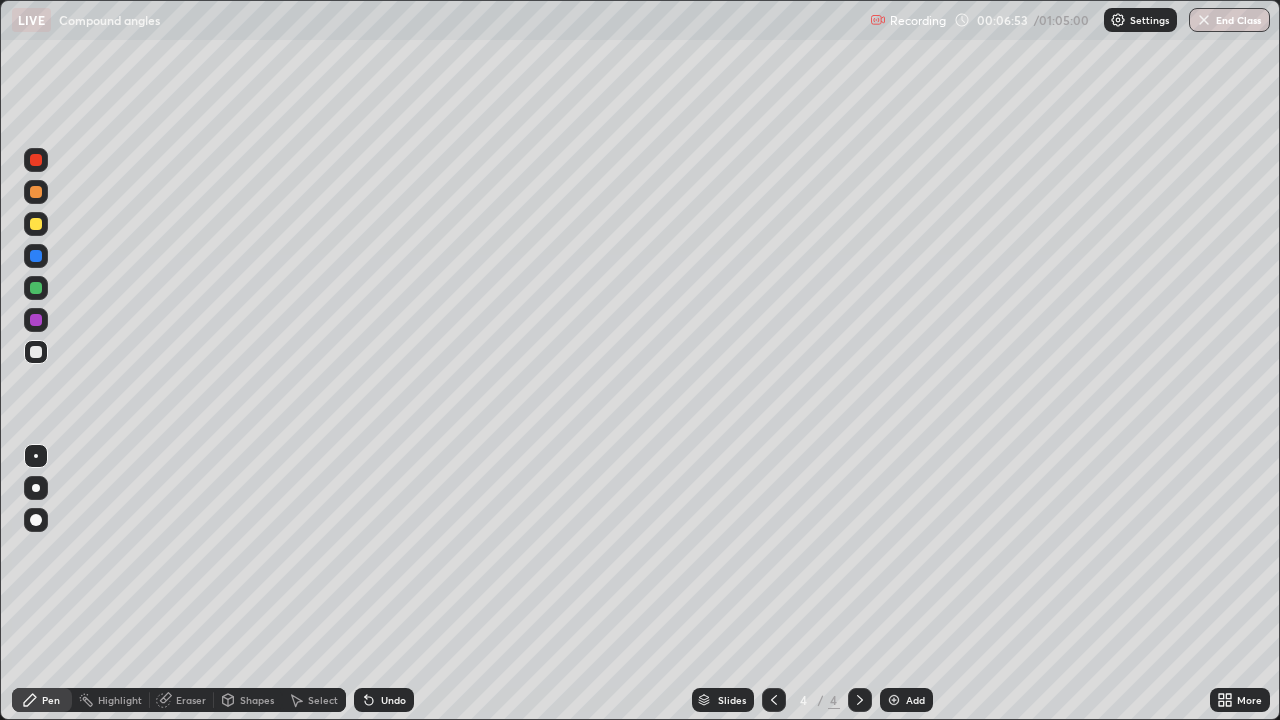 click on "Undo" at bounding box center [384, 700] 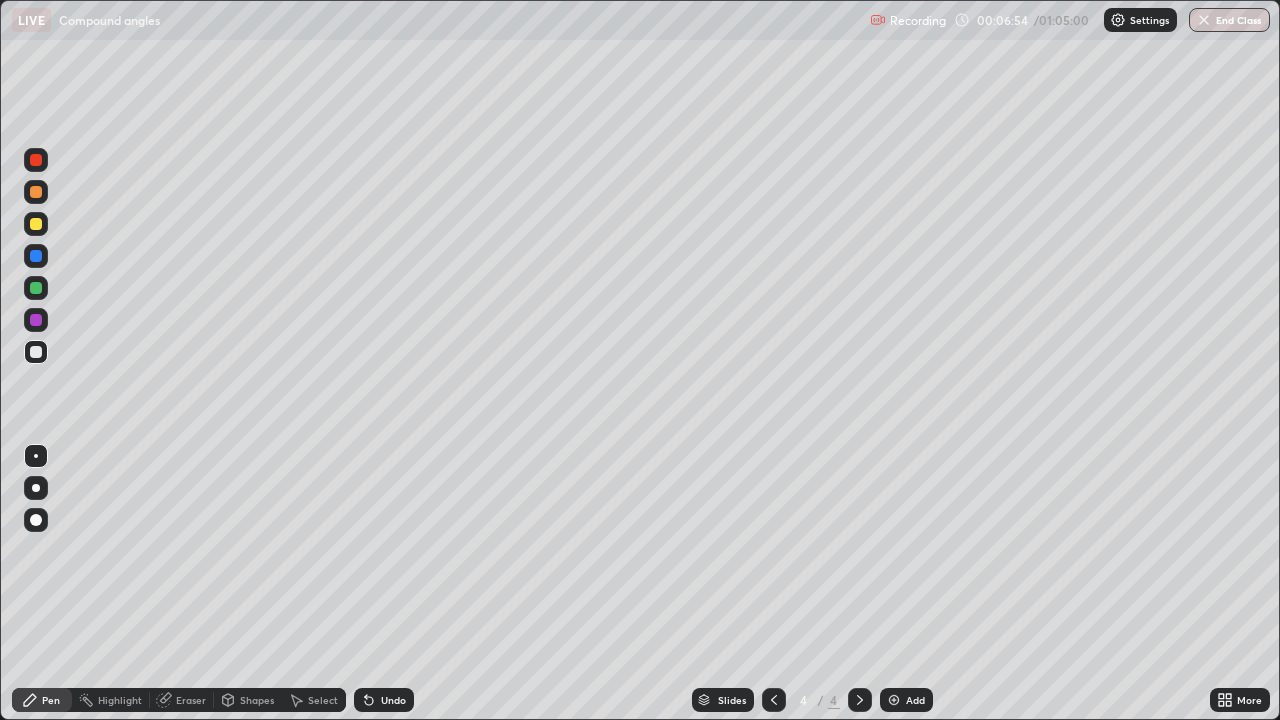 click on "Undo" at bounding box center [384, 700] 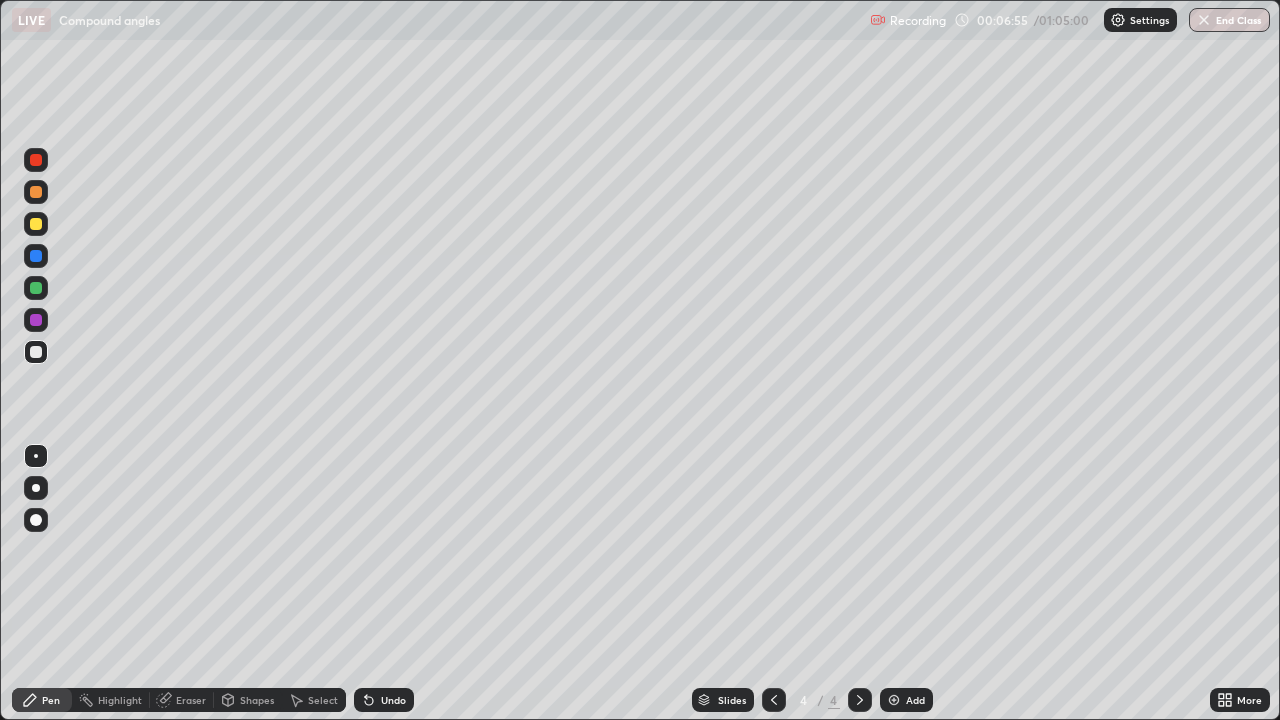 click on "Undo" at bounding box center [393, 700] 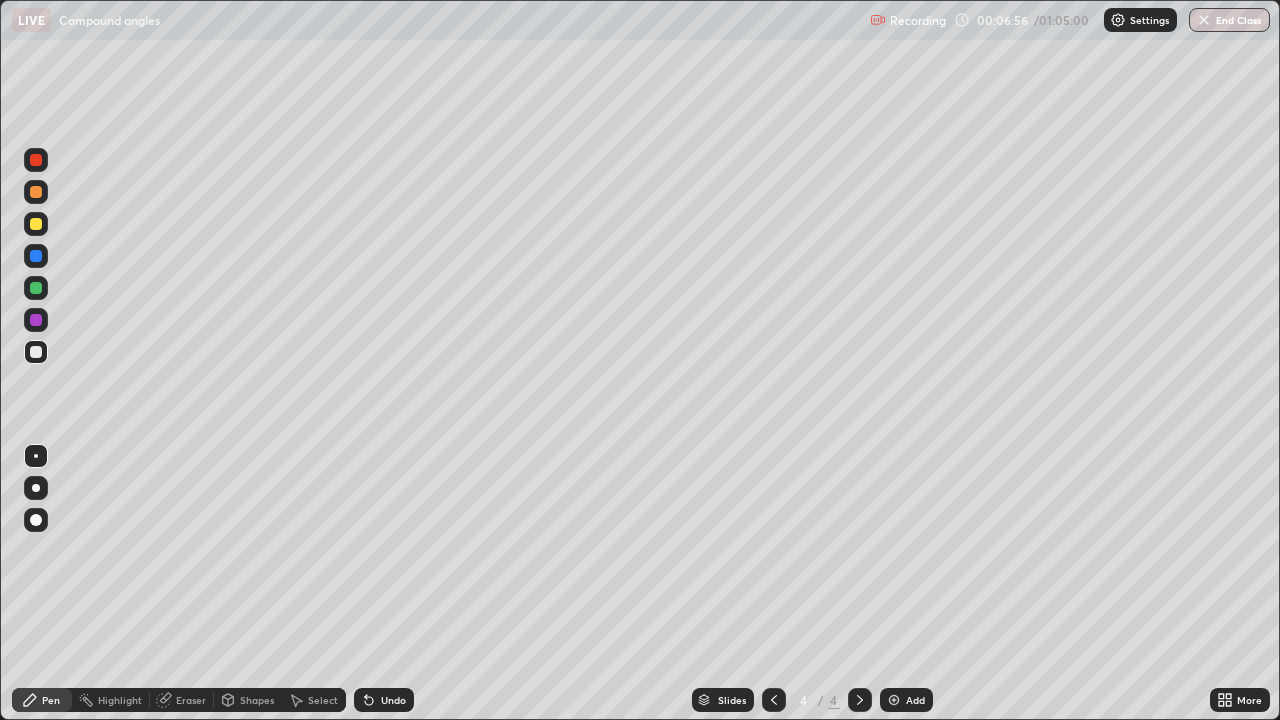 click on "Undo" at bounding box center [393, 700] 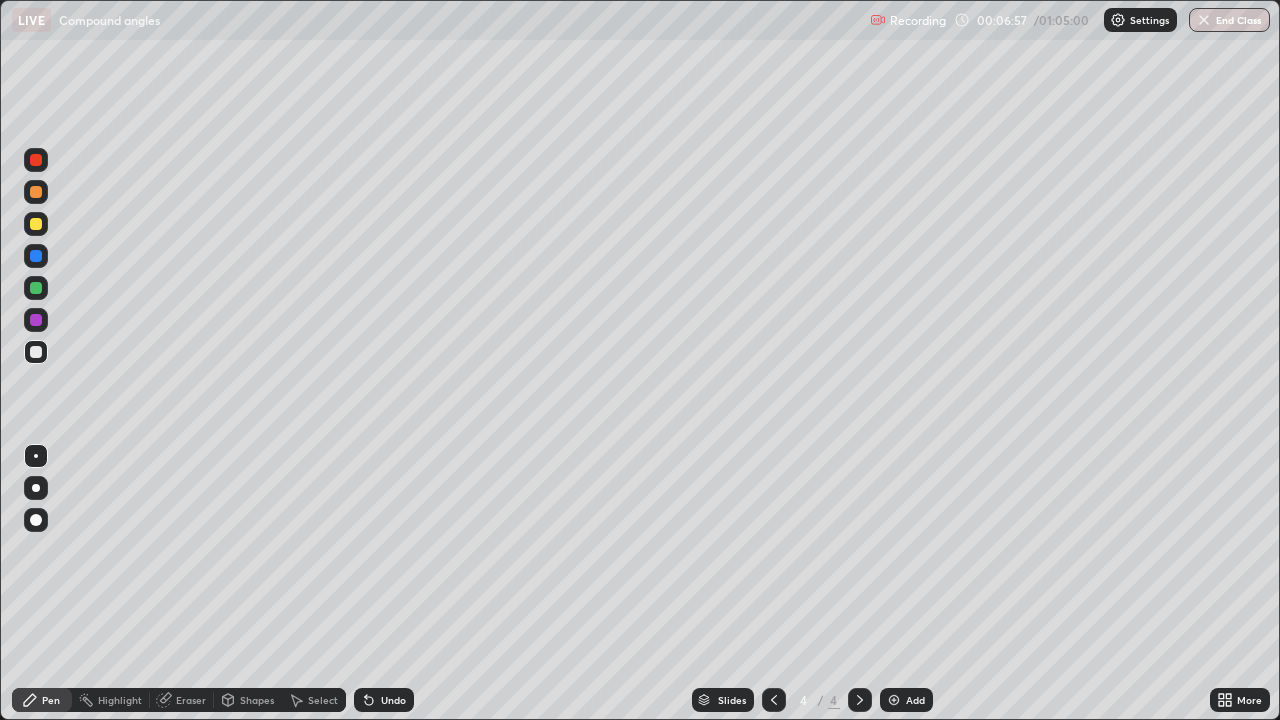 click on "Undo" at bounding box center (393, 700) 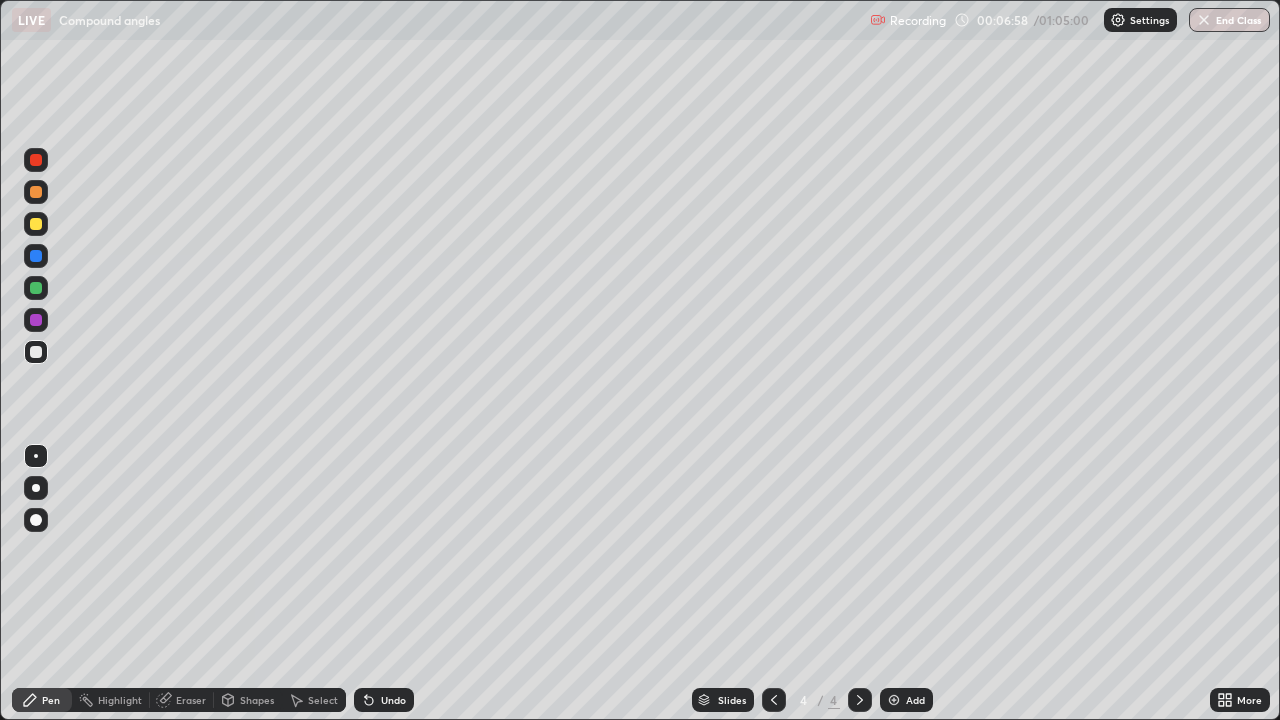 click on "Pen" at bounding box center [42, 700] 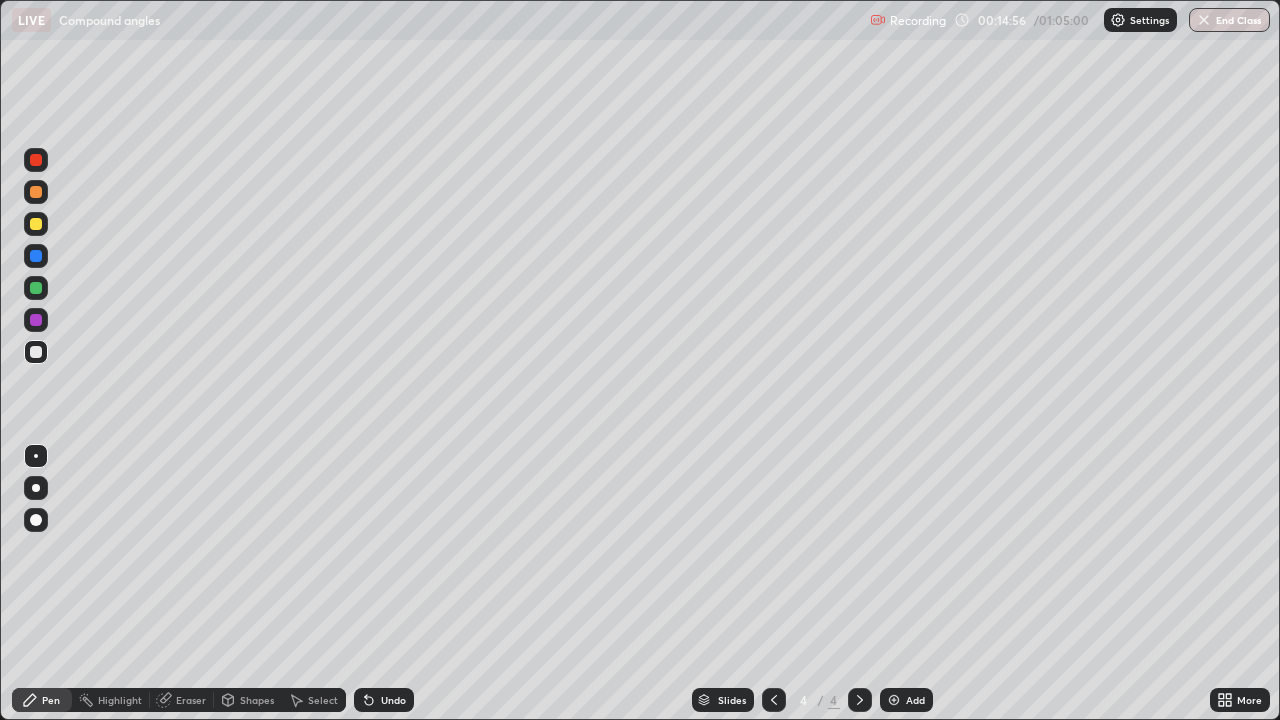 click on "Add" at bounding box center (906, 700) 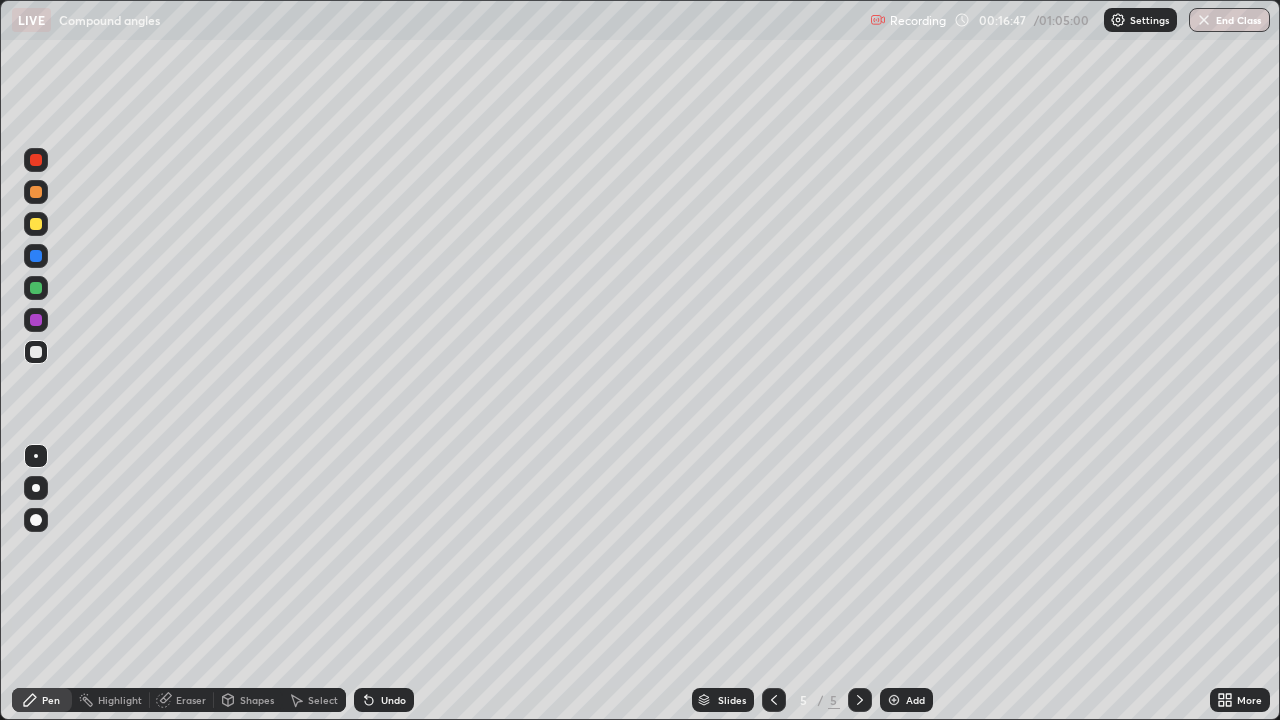 click on "Undo" at bounding box center (393, 700) 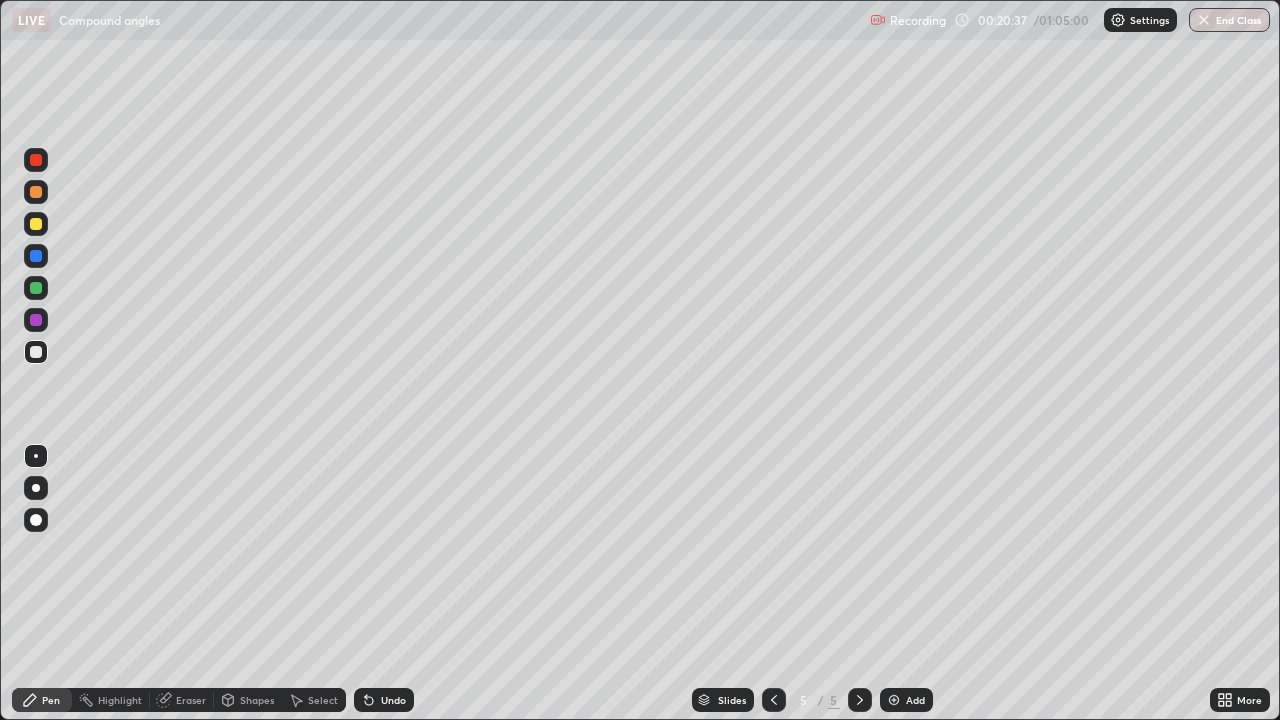 click at bounding box center [894, 700] 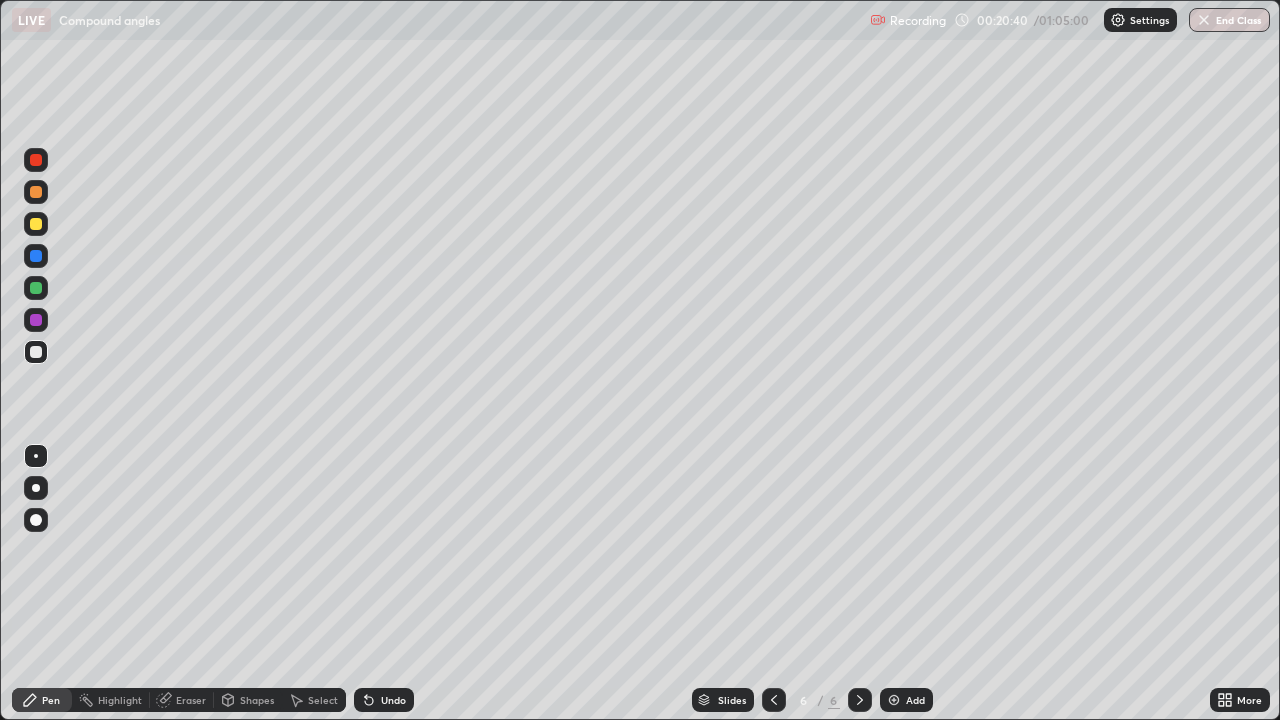 click 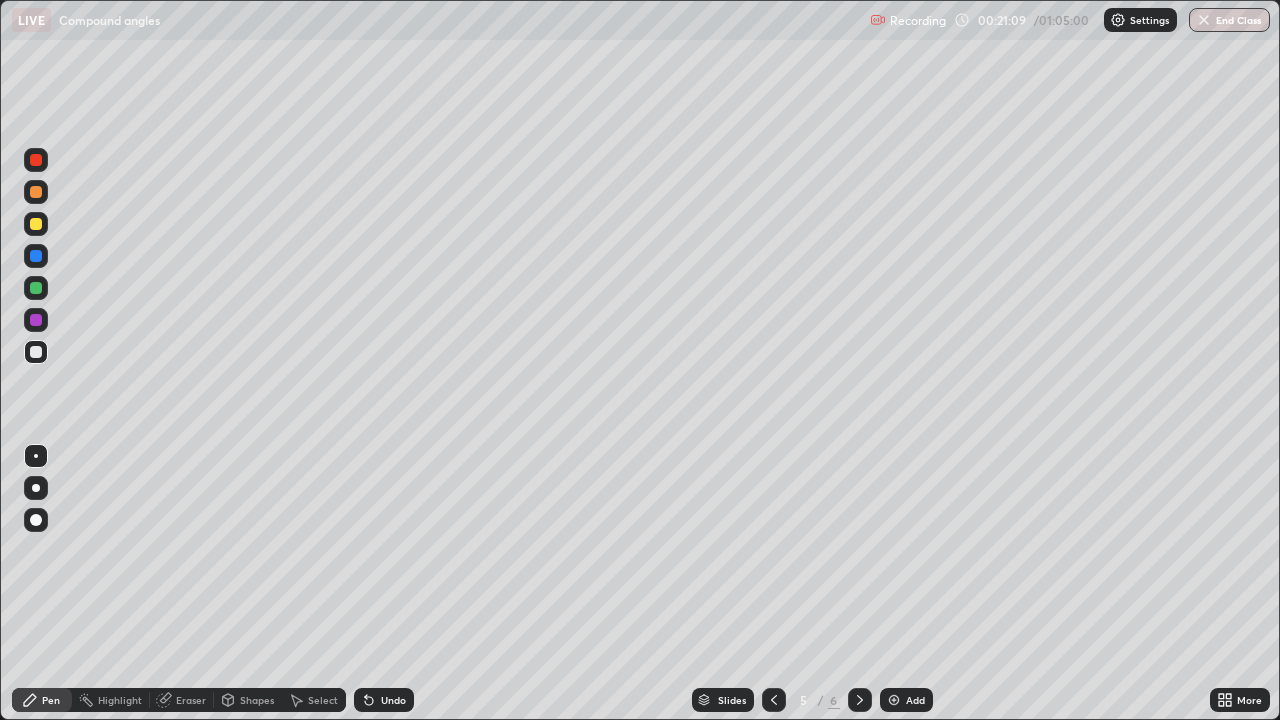 click 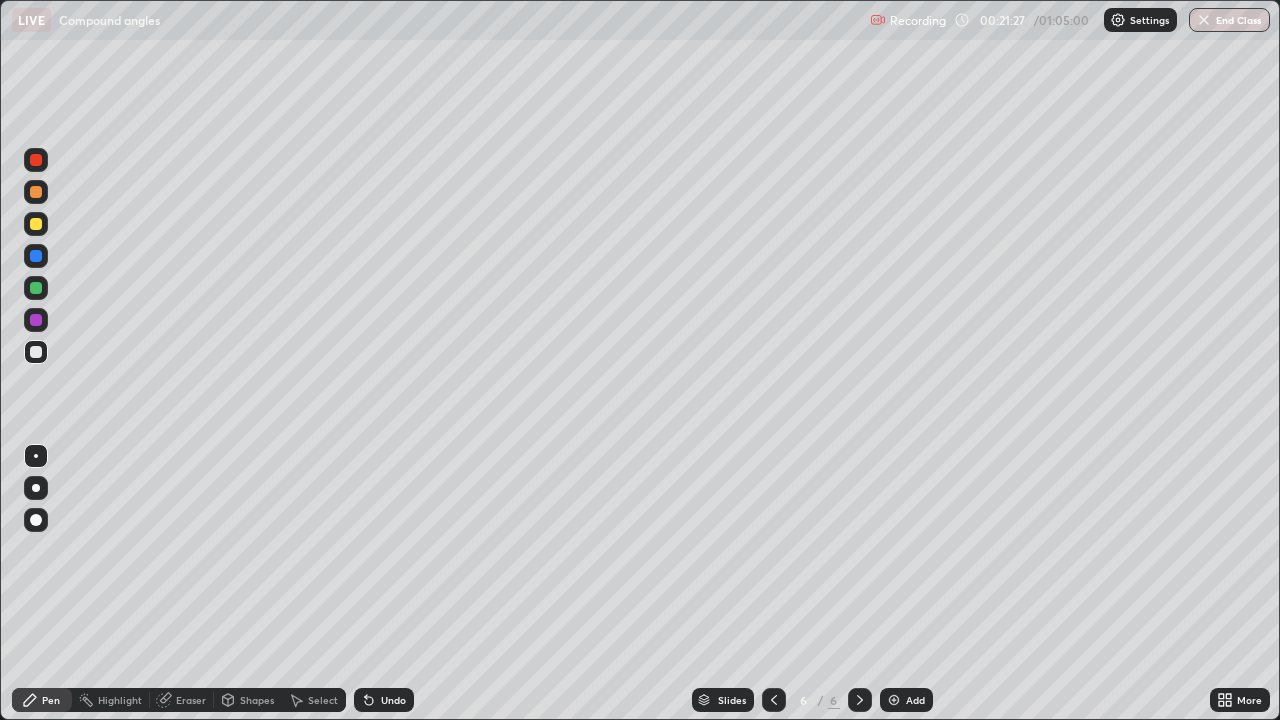click on "Undo" at bounding box center [393, 700] 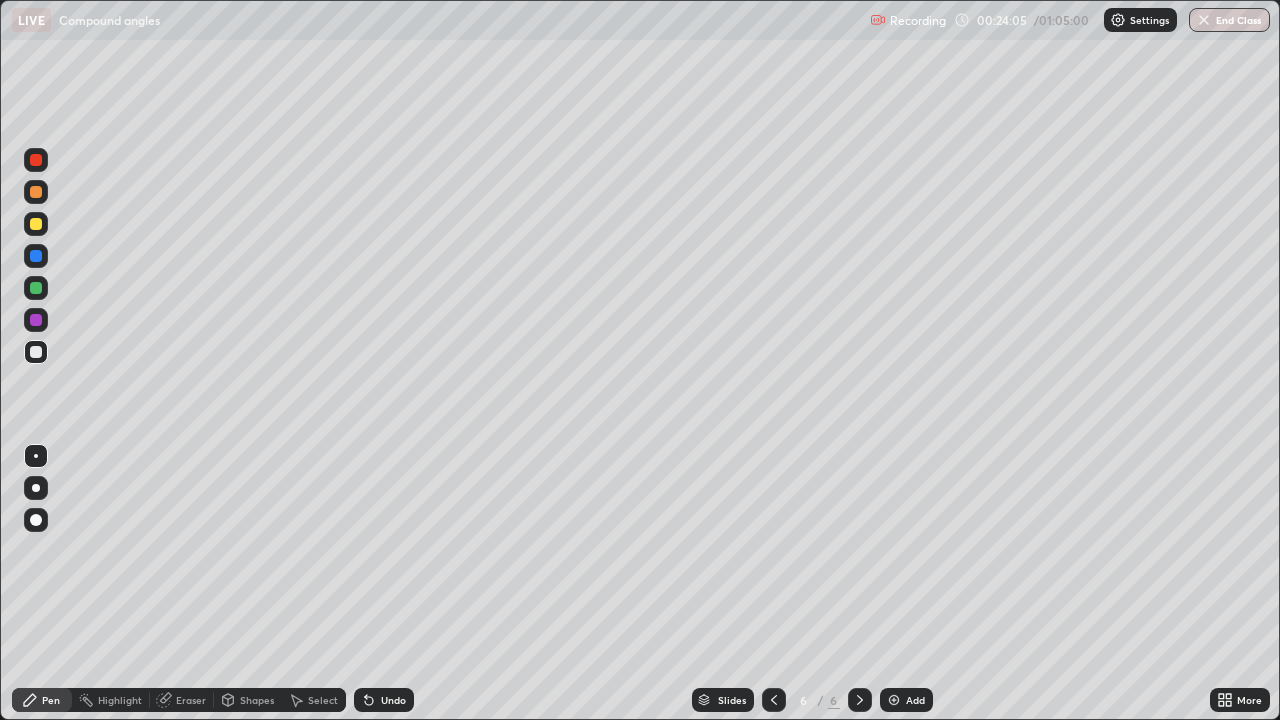 click on "Eraser" at bounding box center [191, 700] 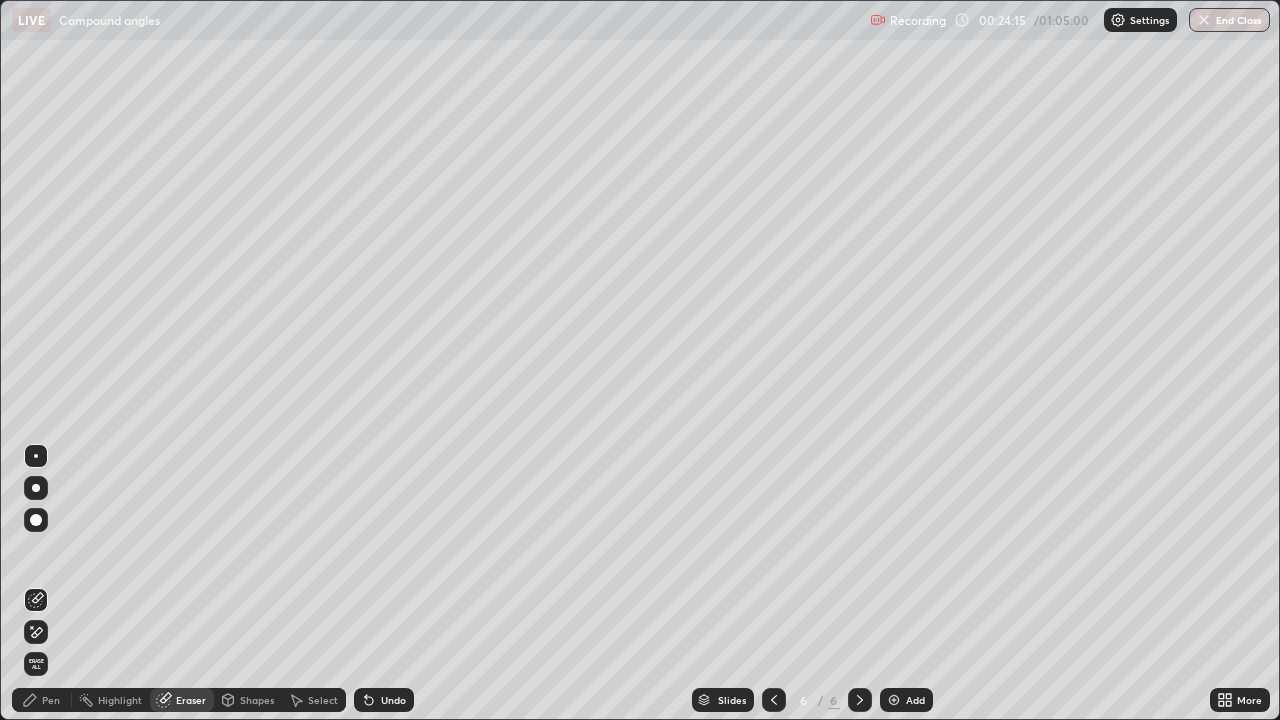 click 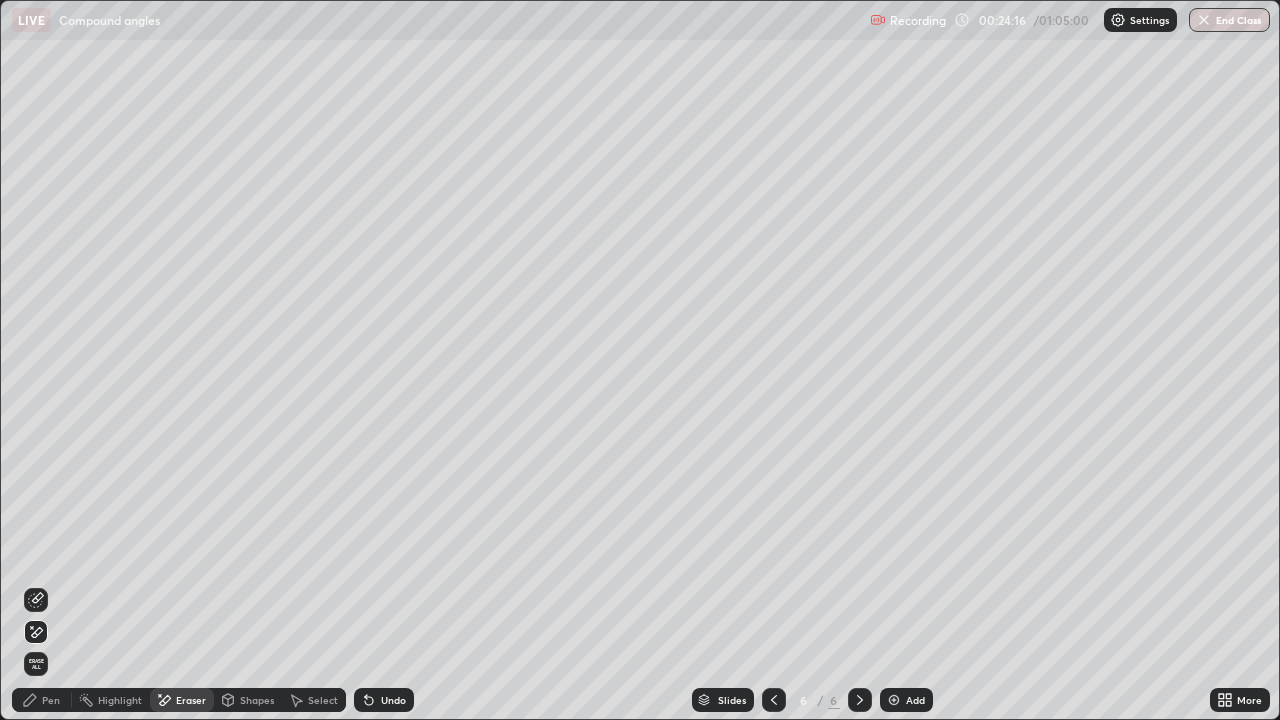 click at bounding box center (36, 632) 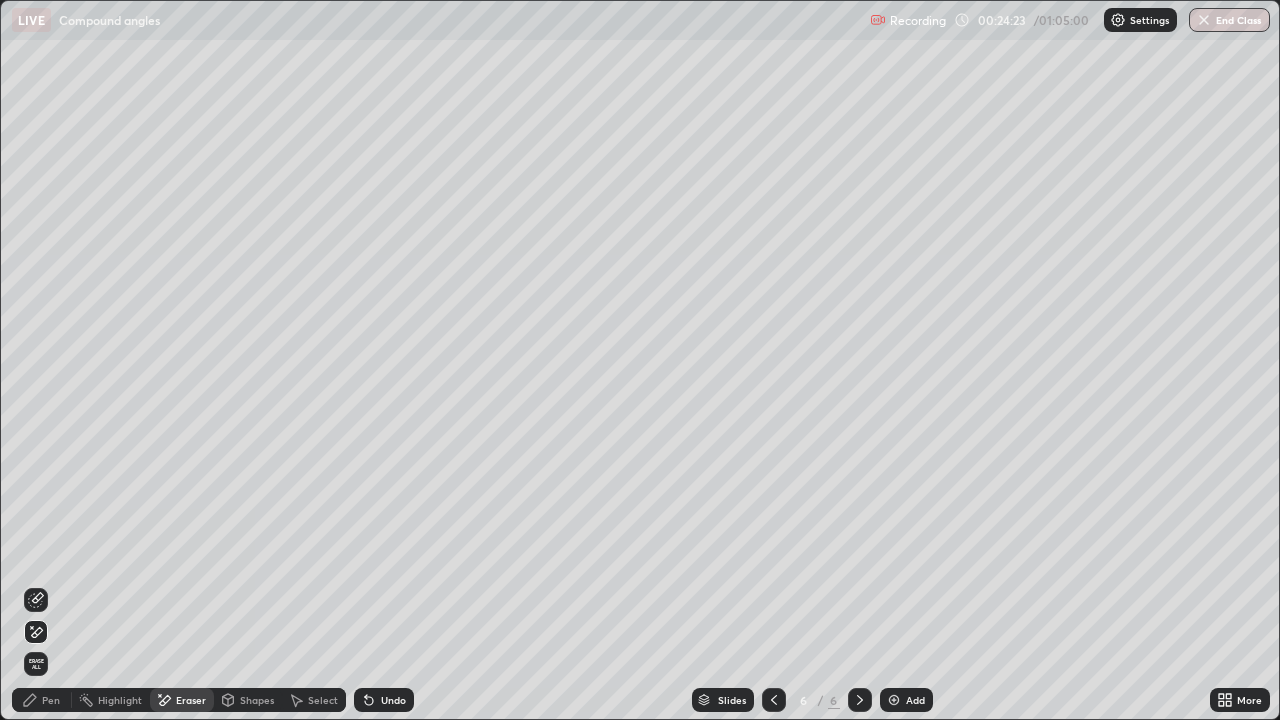 click 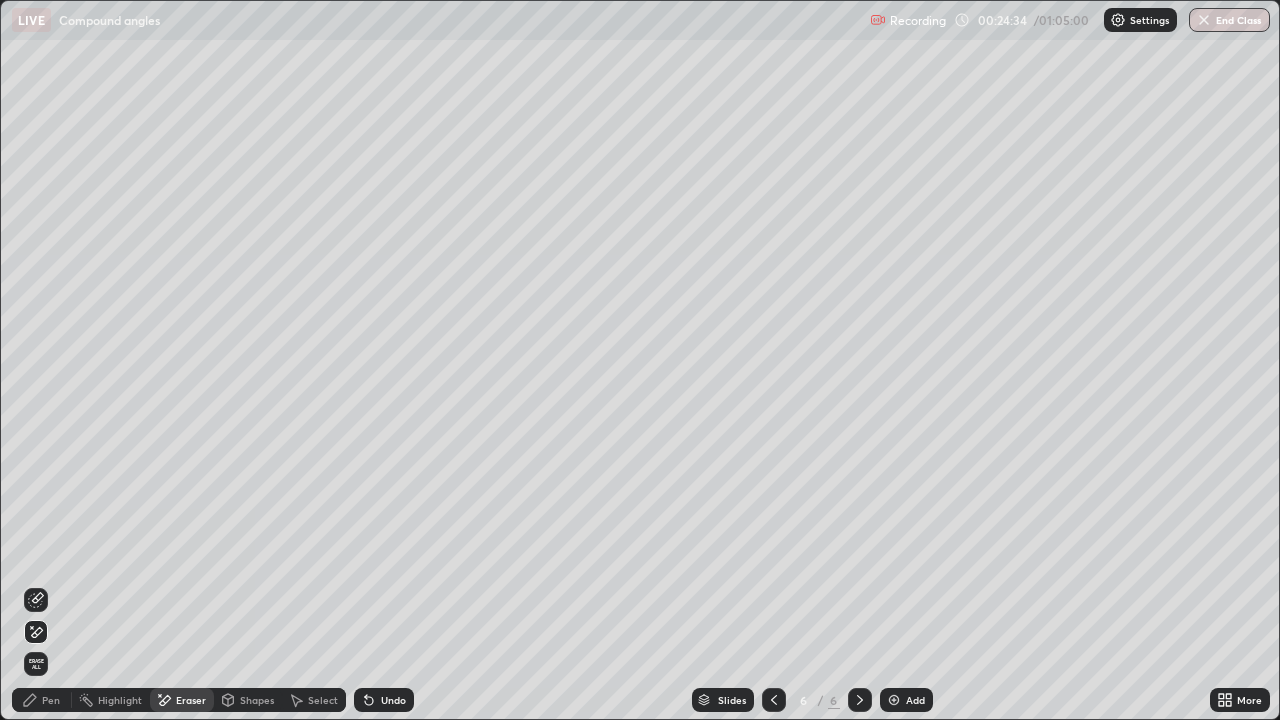 click on "Pen" at bounding box center (51, 700) 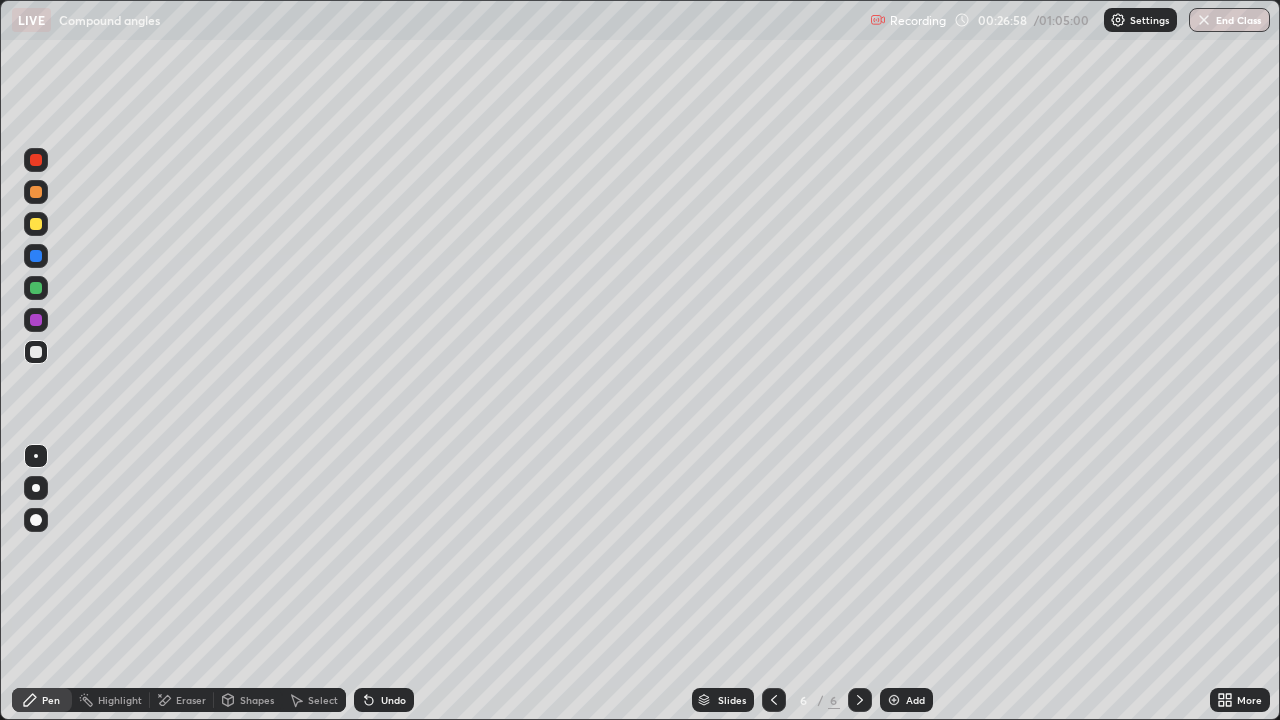 click at bounding box center [894, 700] 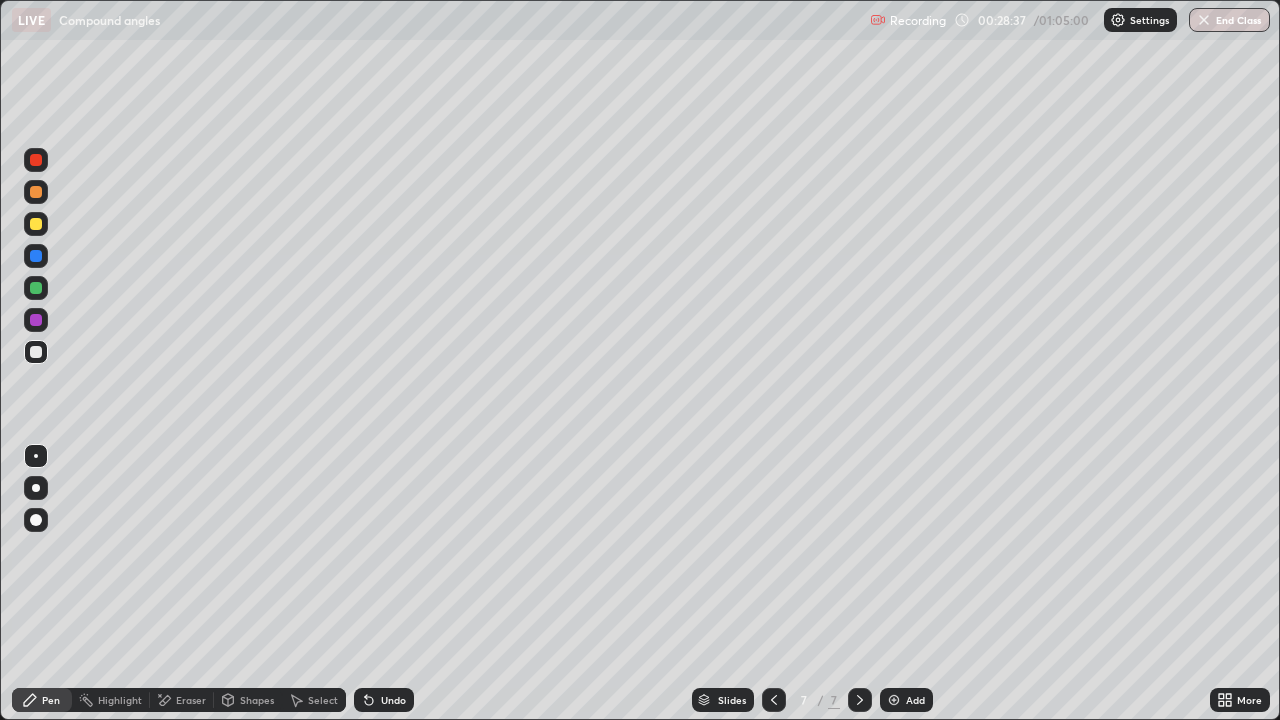 click on "Eraser" at bounding box center [191, 700] 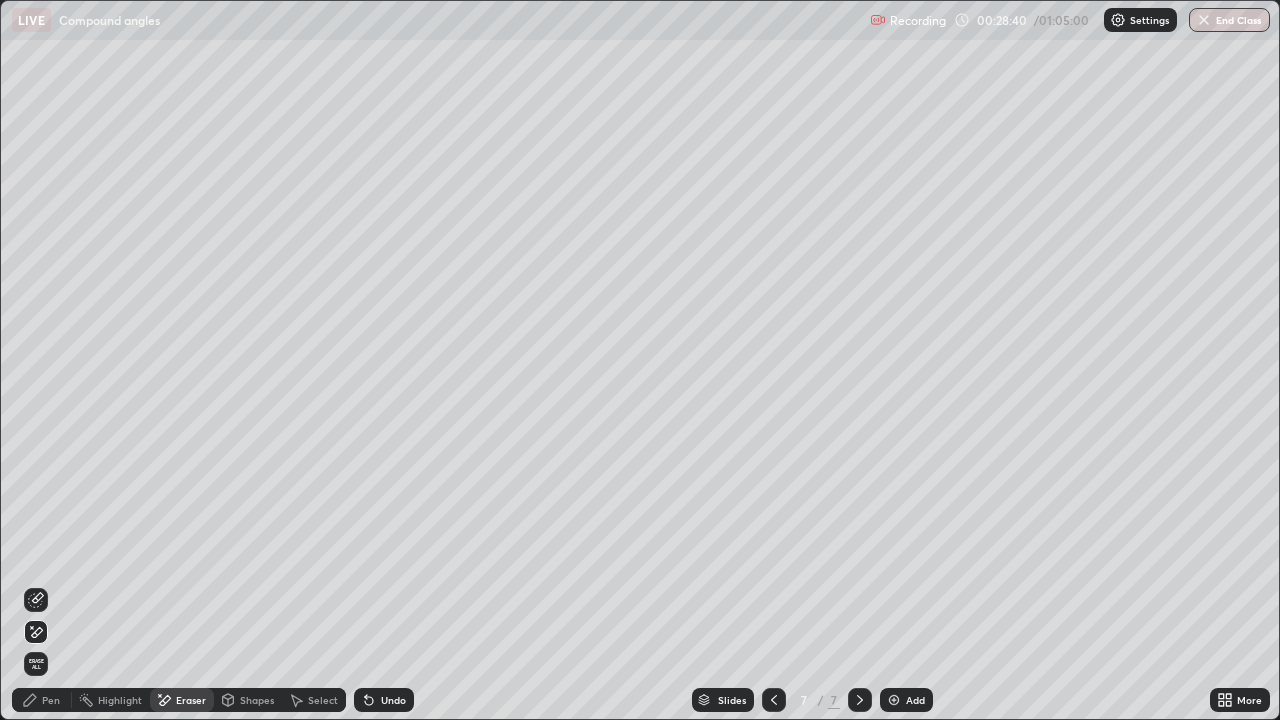 click on "Pen" at bounding box center [51, 700] 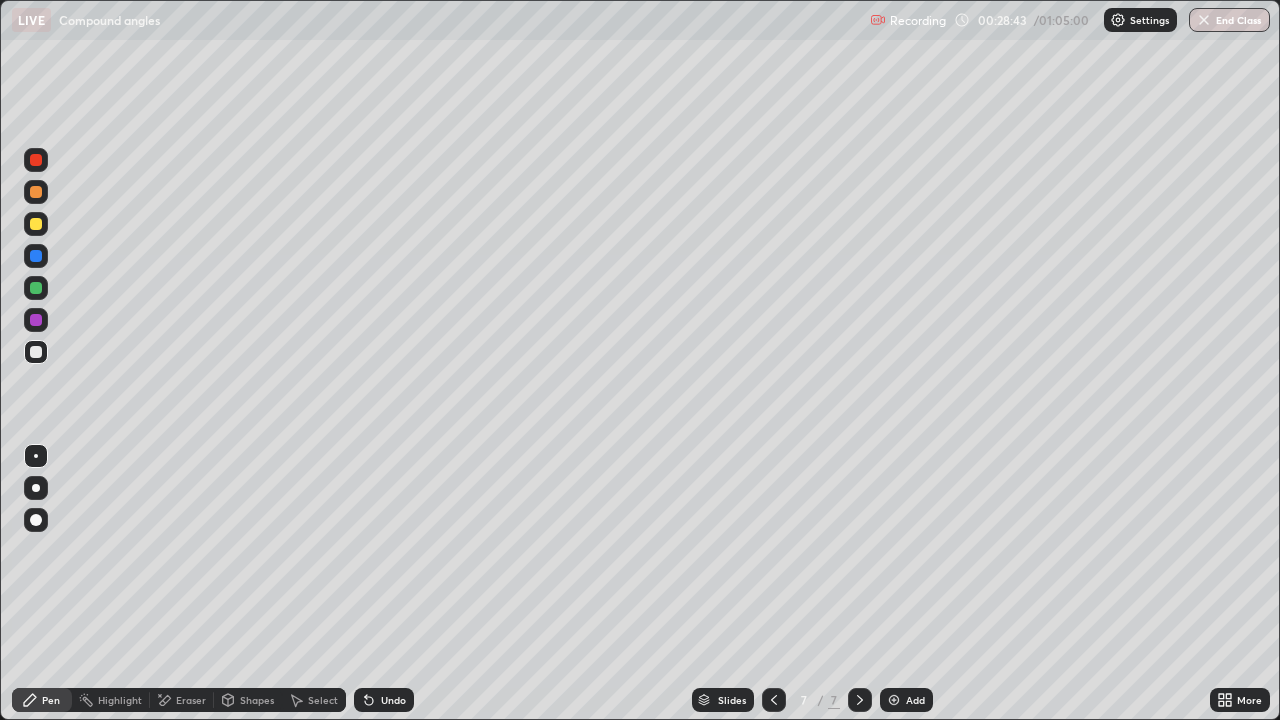 click on "Eraser" at bounding box center [191, 700] 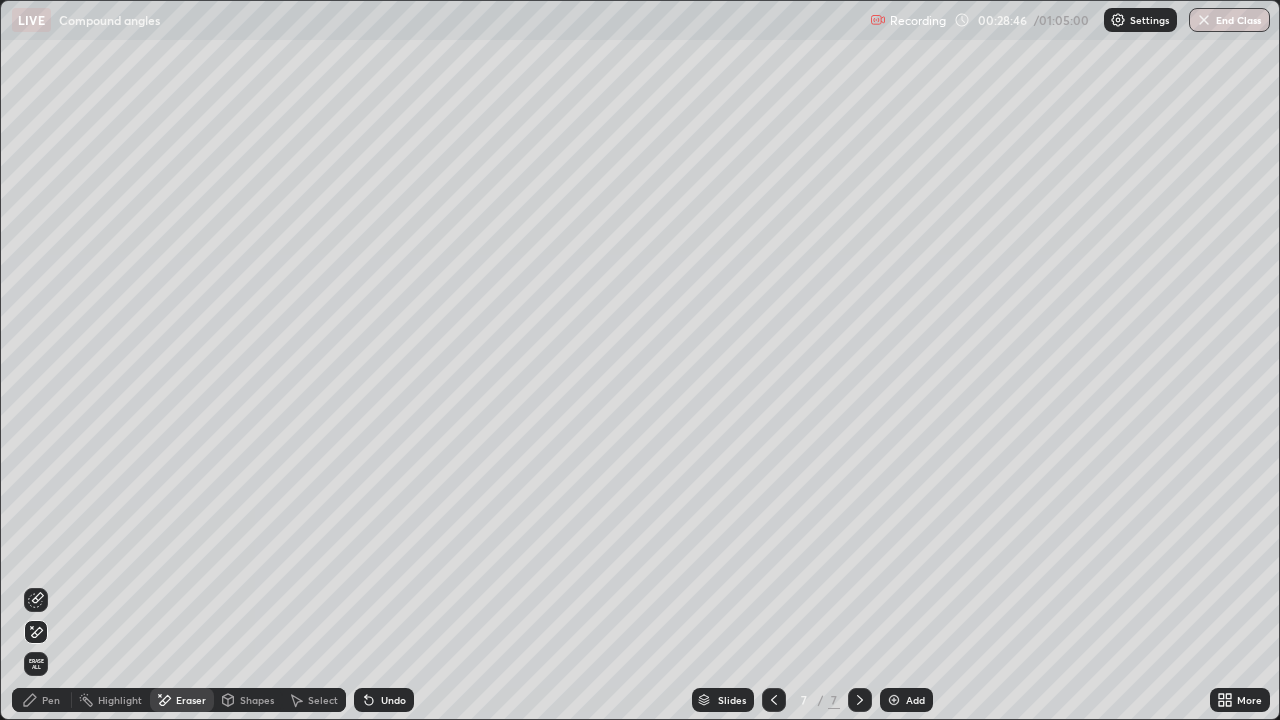 click on "Pen" at bounding box center [42, 700] 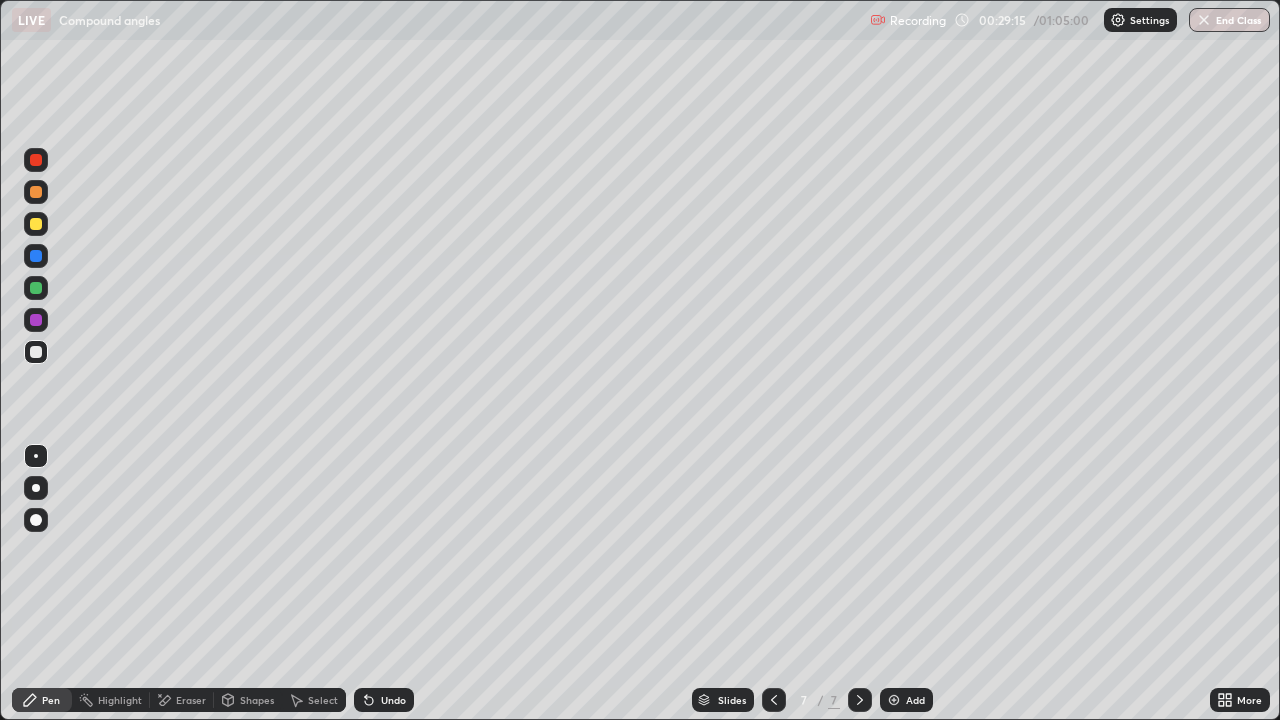 click on "Undo" at bounding box center [384, 700] 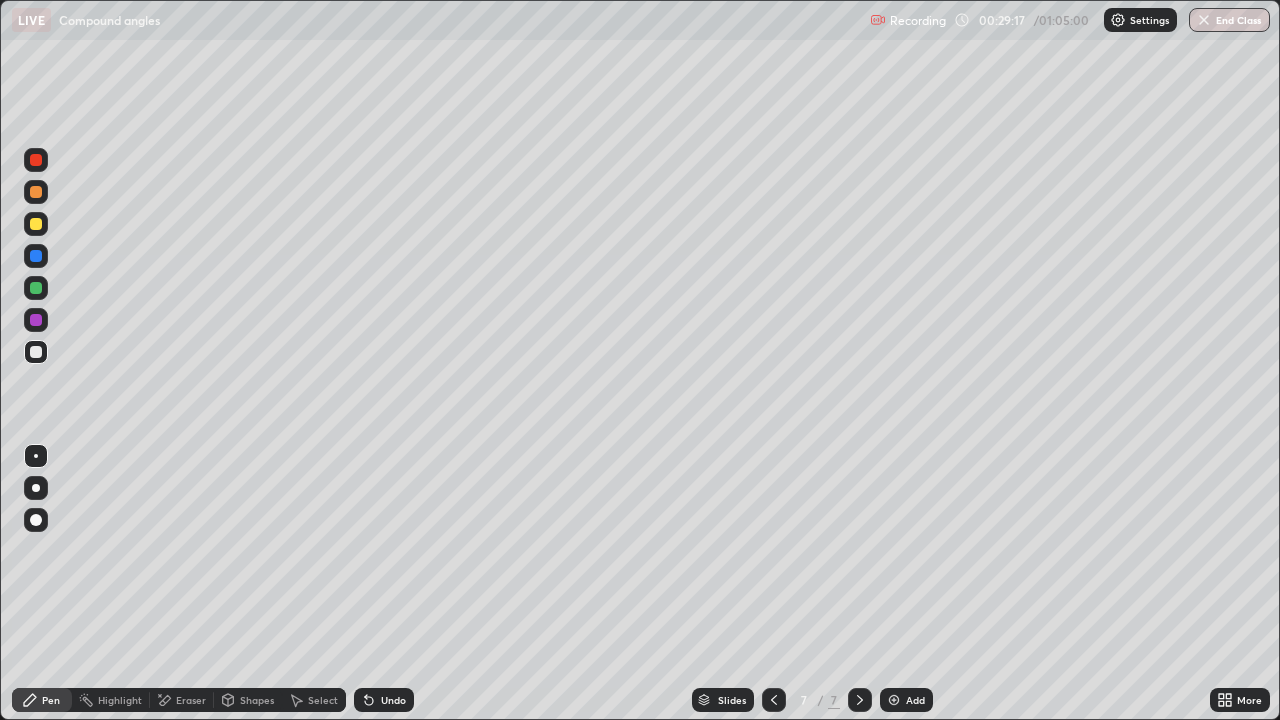 click on "Eraser" at bounding box center (182, 700) 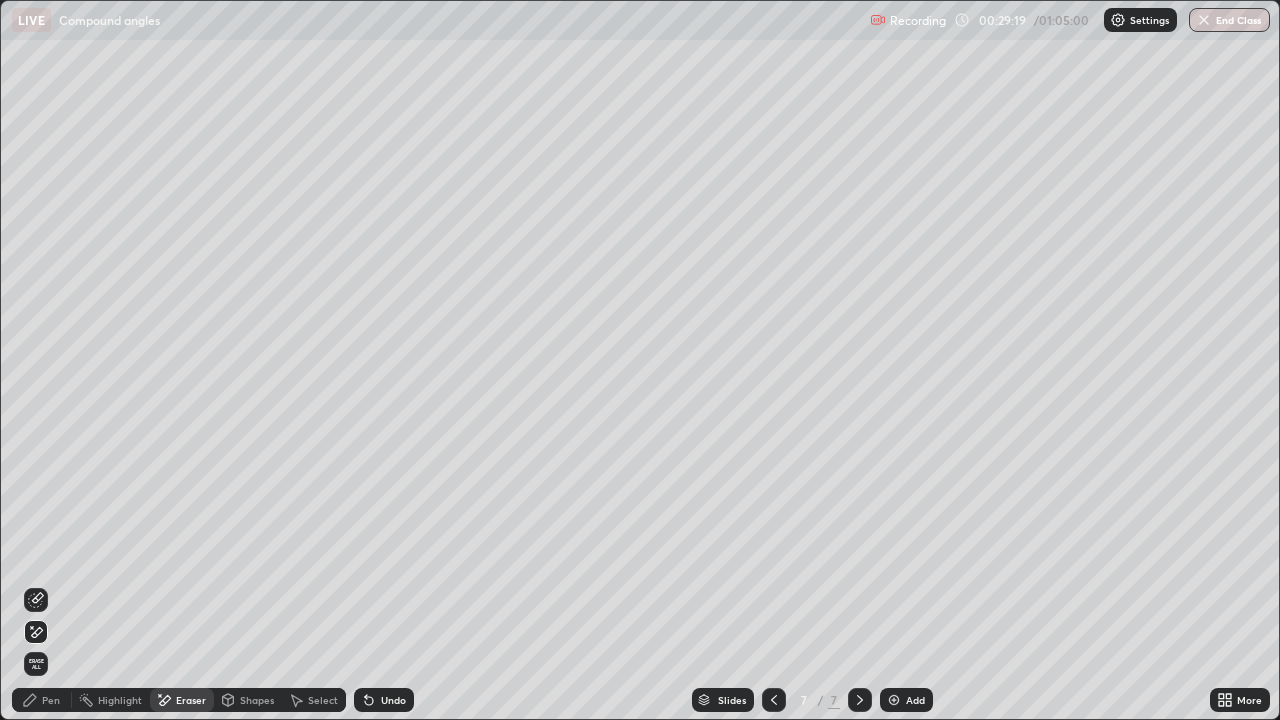 click on "Pen" at bounding box center [51, 700] 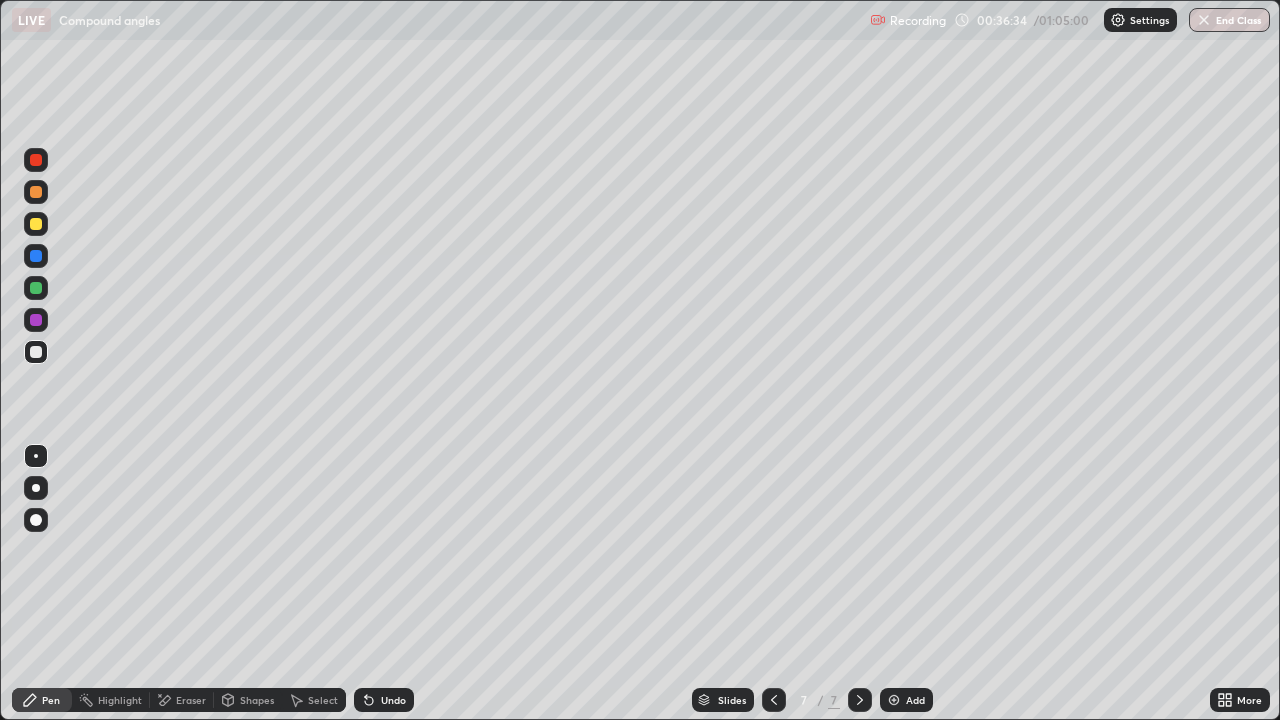 click on "Add" at bounding box center [915, 700] 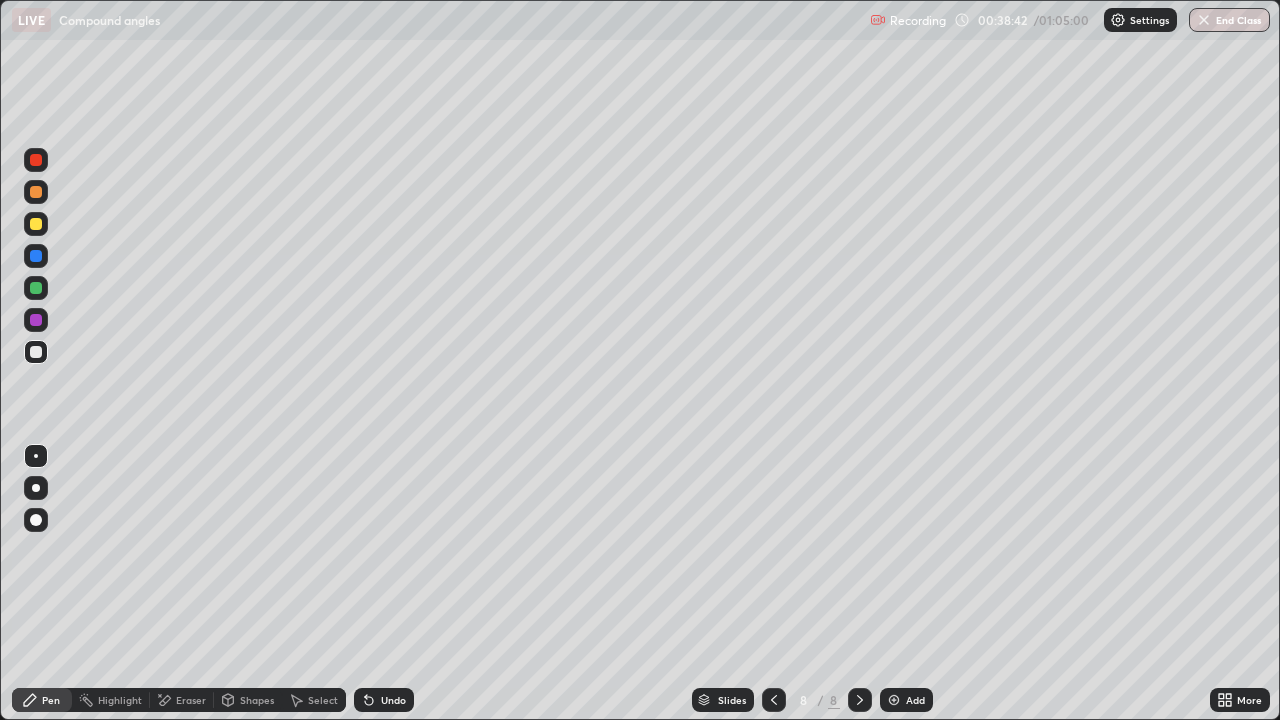 click on "Eraser" at bounding box center [191, 700] 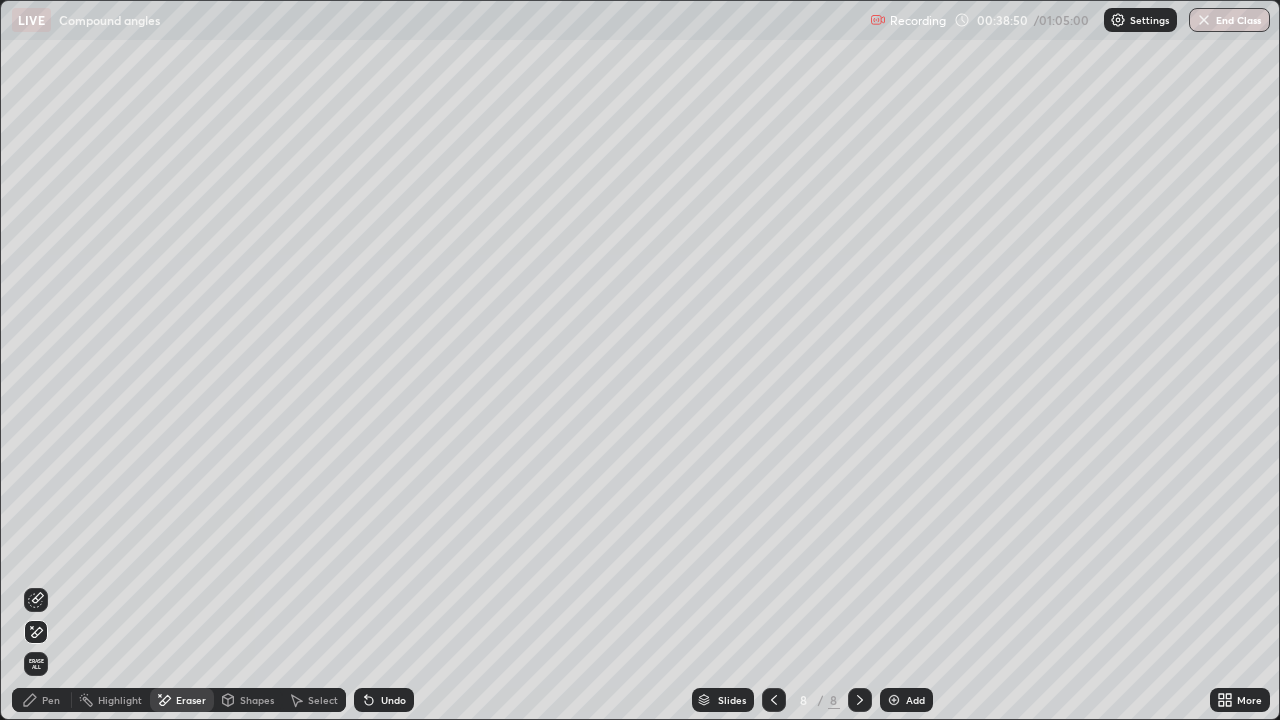 click on "Pen" at bounding box center [51, 700] 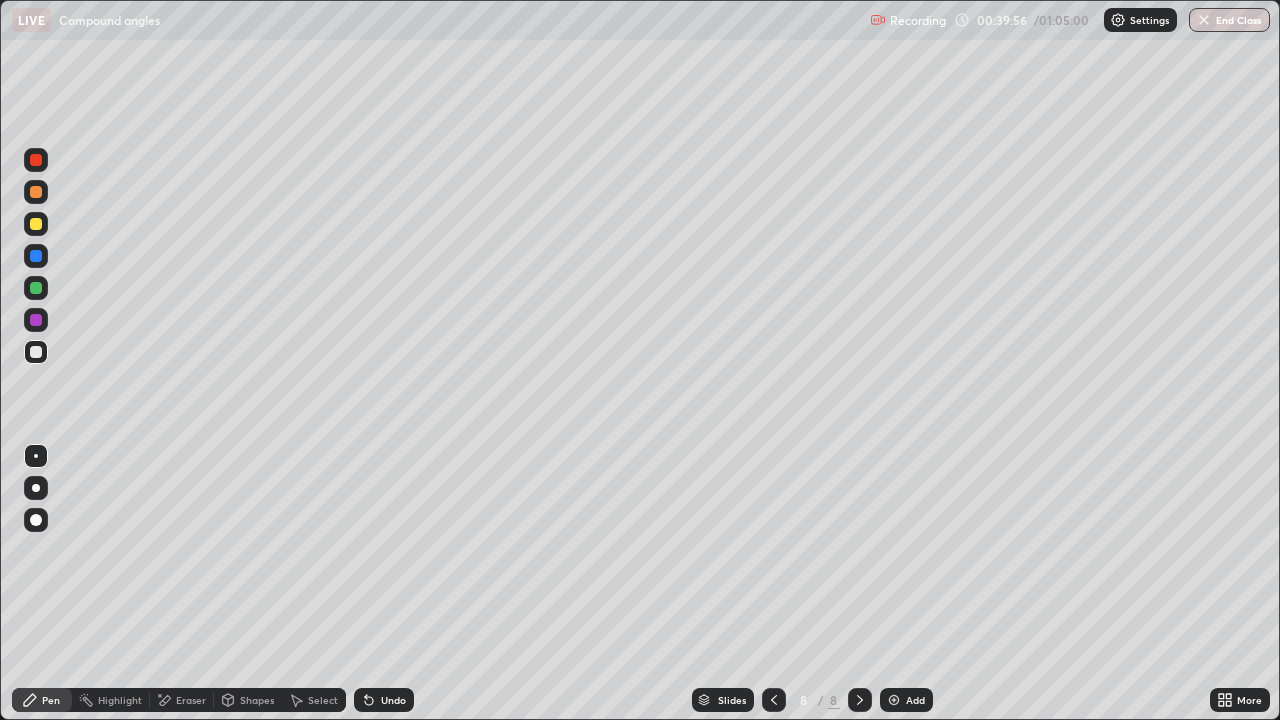click at bounding box center (894, 700) 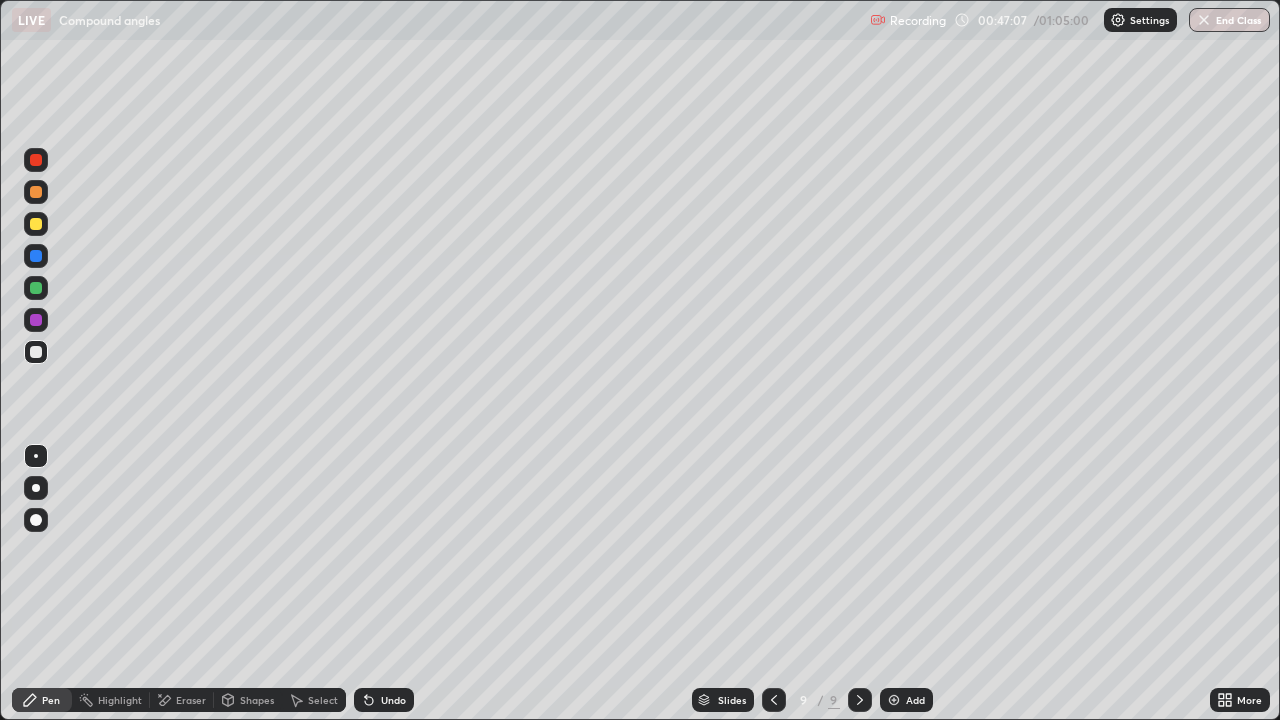 click on "Undo" at bounding box center [384, 700] 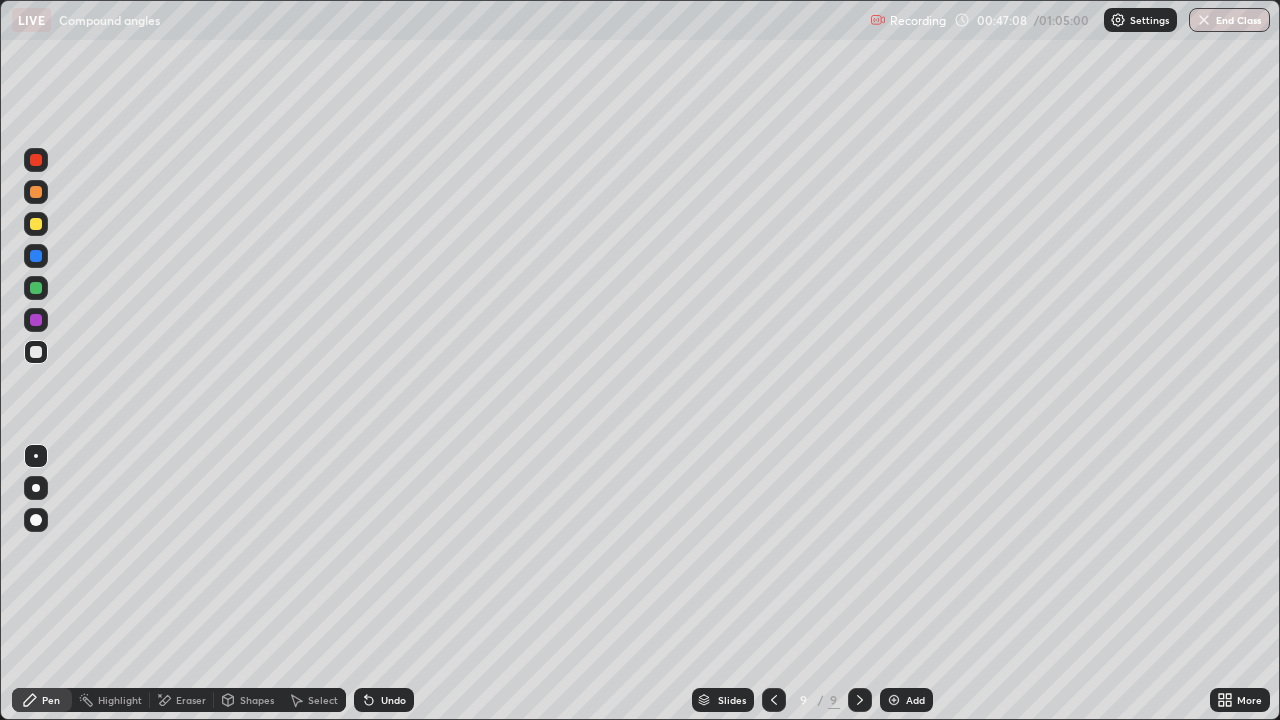 click on "Undo" at bounding box center (393, 700) 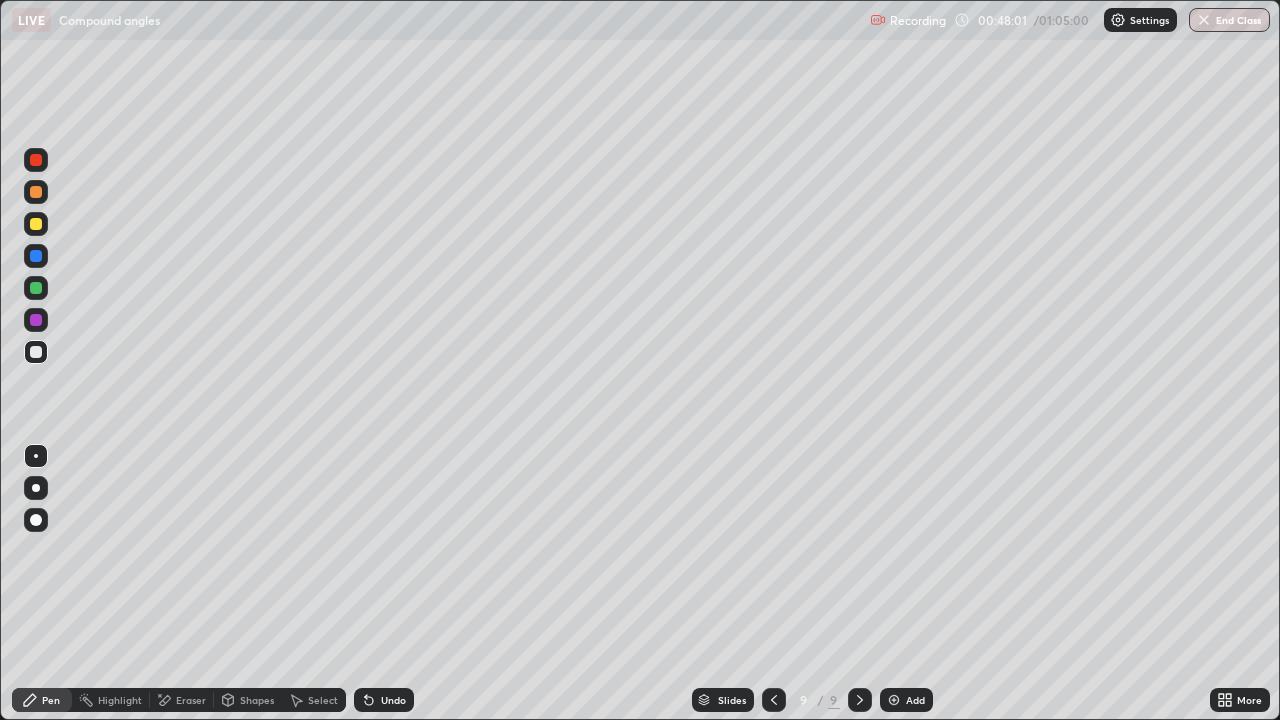 click on "Eraser" at bounding box center [191, 700] 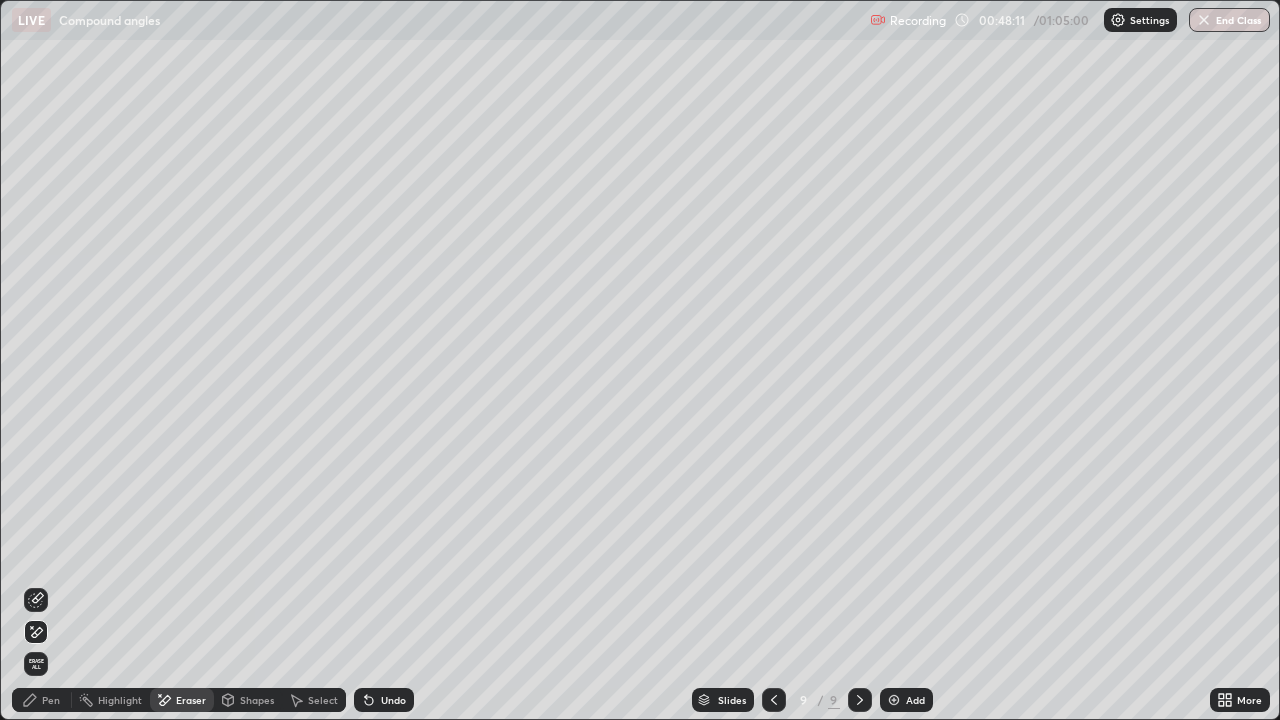 click on "Pen" at bounding box center [51, 700] 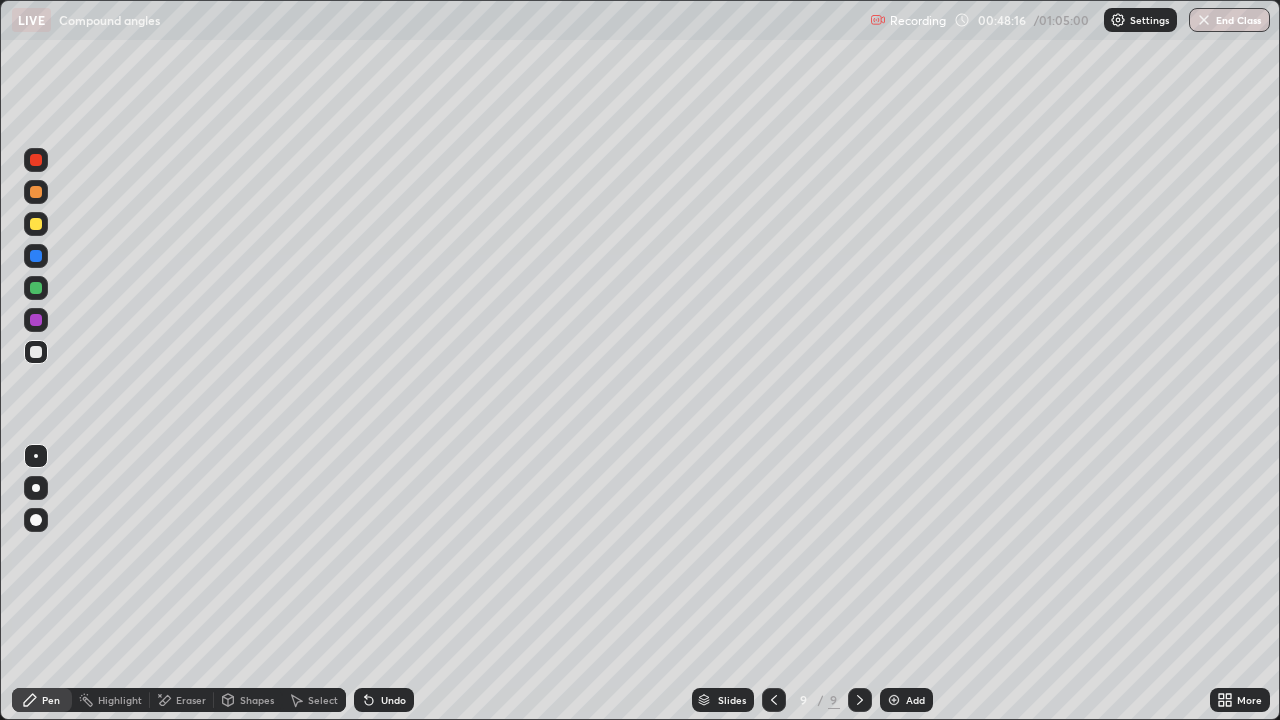 click on "Pen" at bounding box center [42, 700] 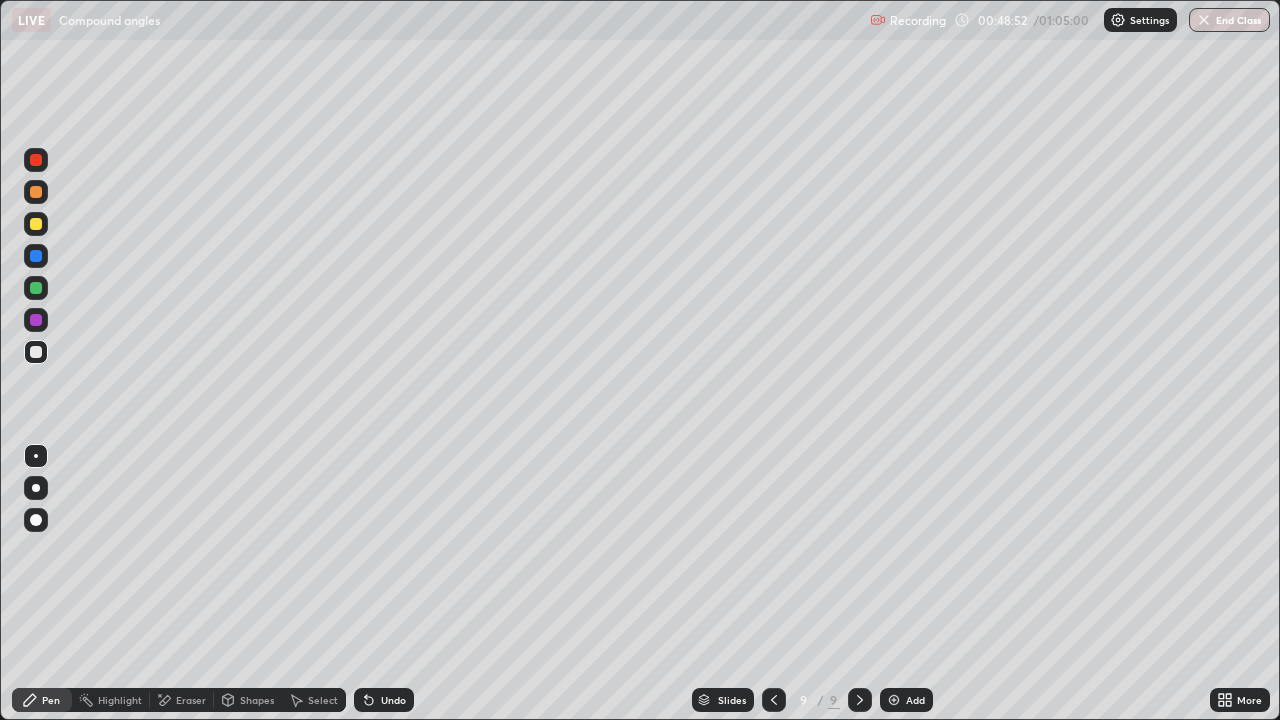 click on "Eraser" at bounding box center (191, 700) 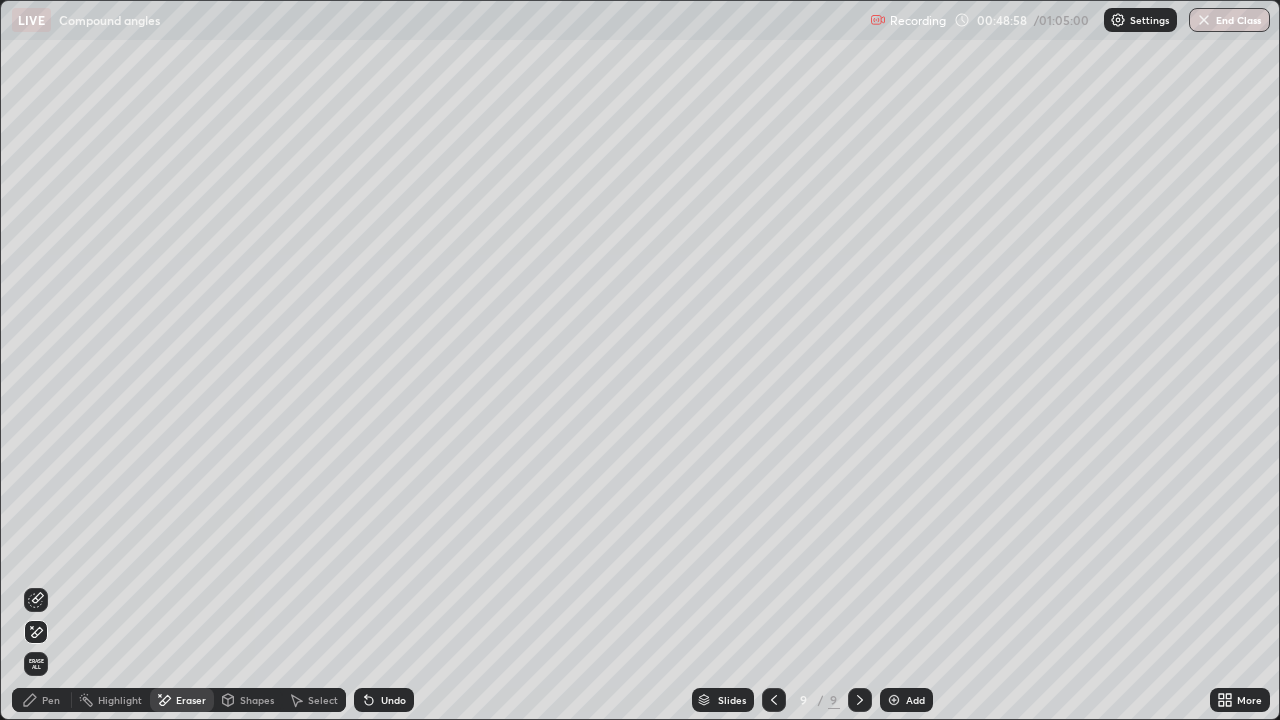 click on "Pen" at bounding box center [51, 700] 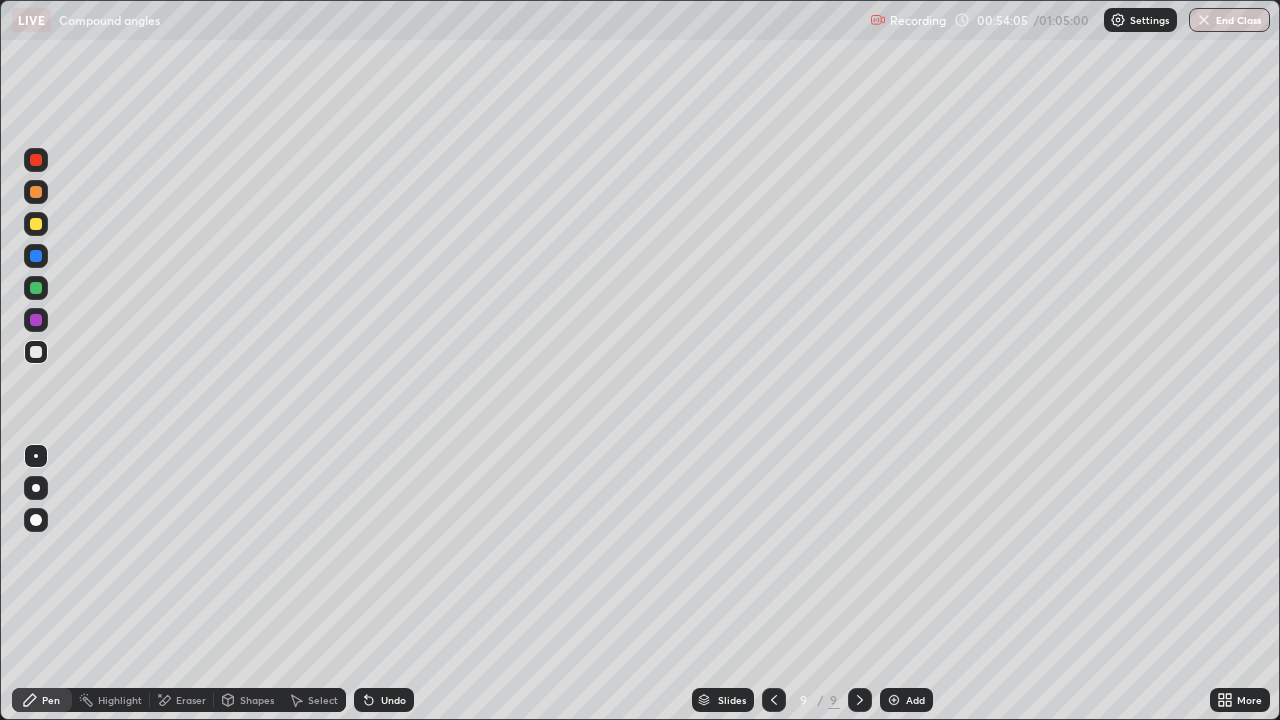 click on "End Class" at bounding box center [1229, 20] 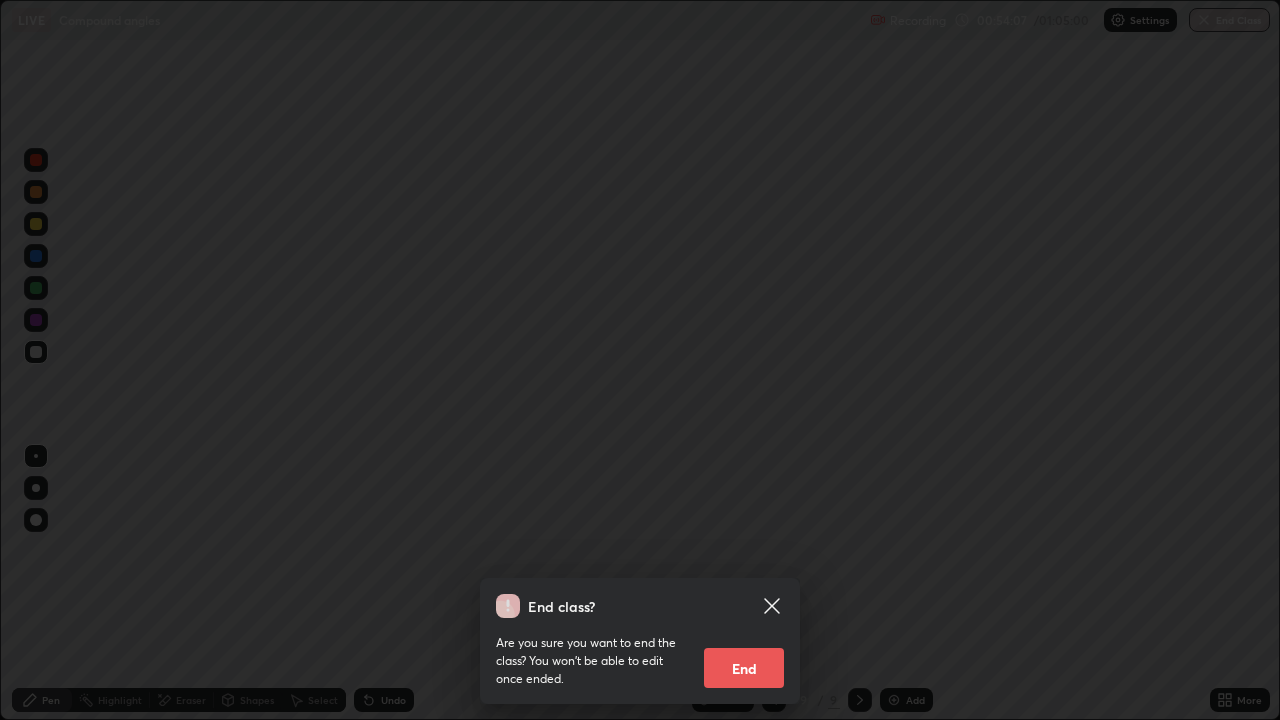 click on "End" at bounding box center [744, 668] 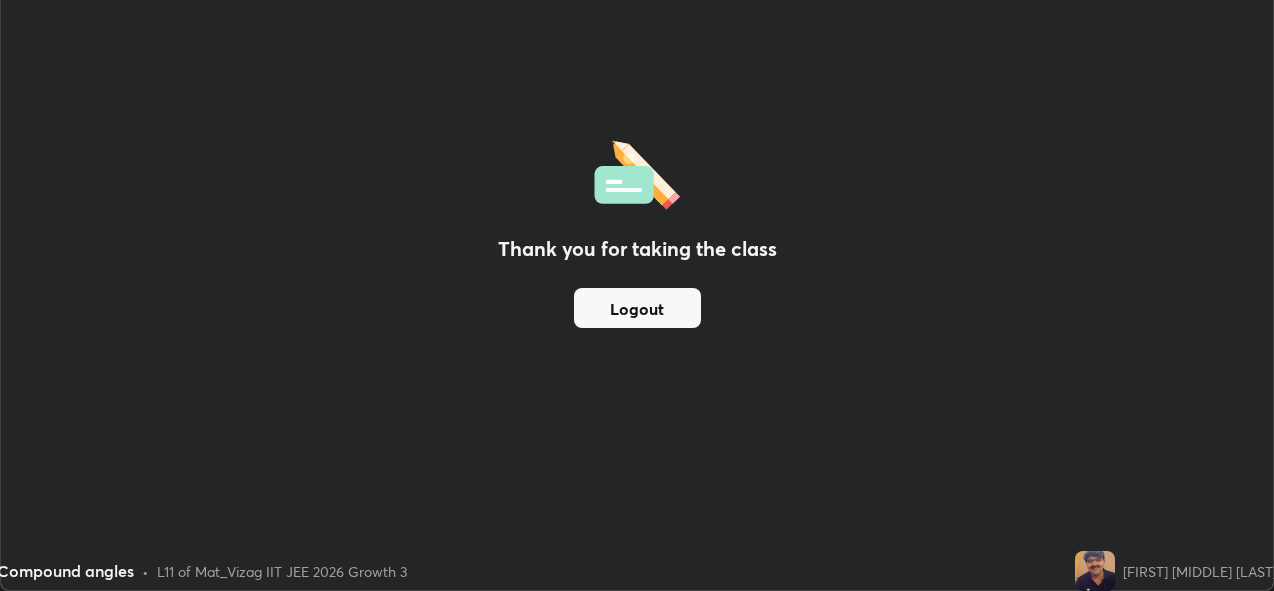 scroll, scrollTop: 591, scrollLeft: 1274, axis: both 